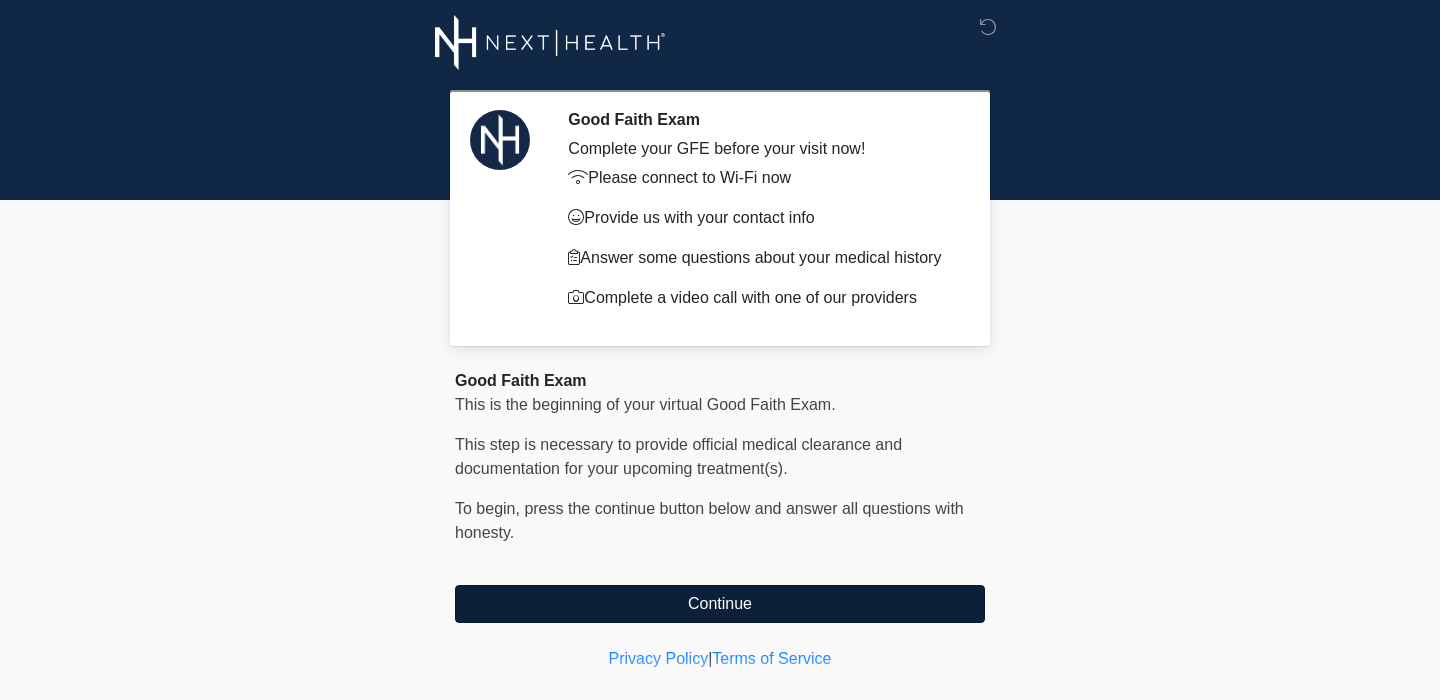 scroll, scrollTop: 0, scrollLeft: 0, axis: both 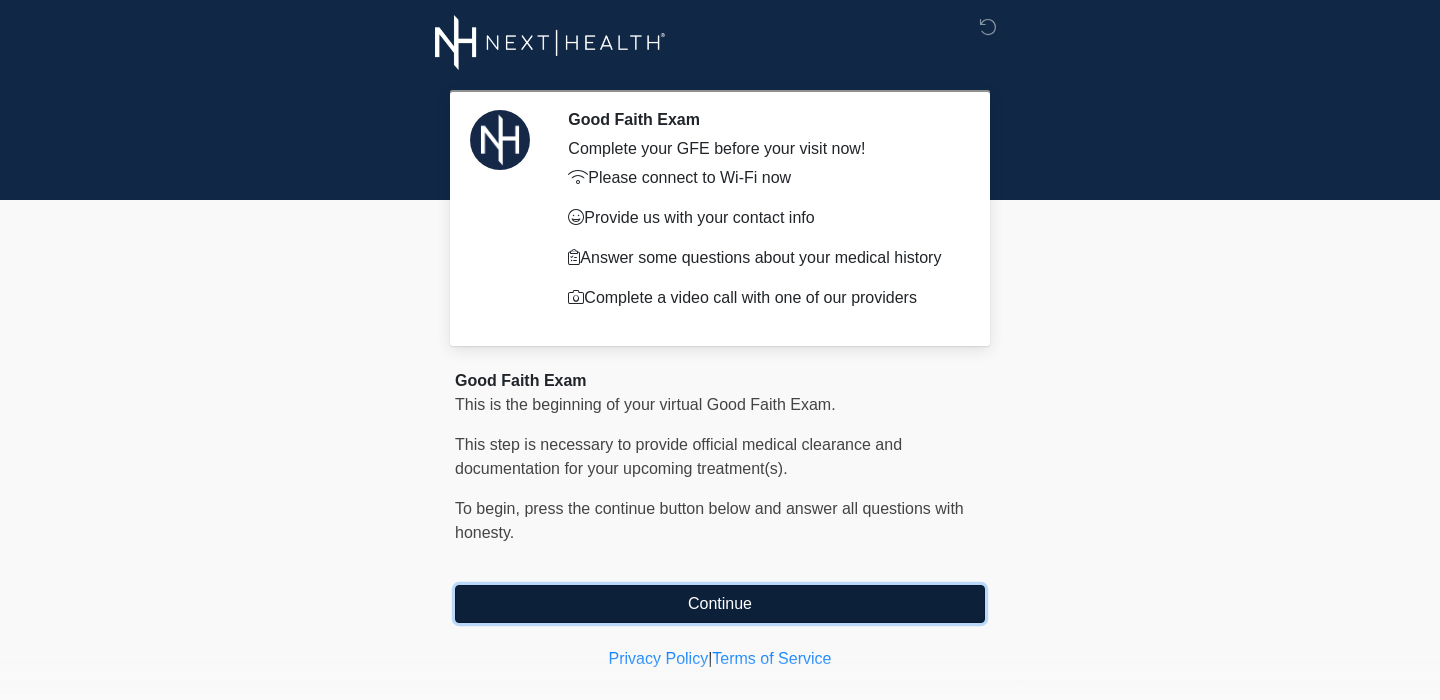 click on "Continue" at bounding box center (720, 604) 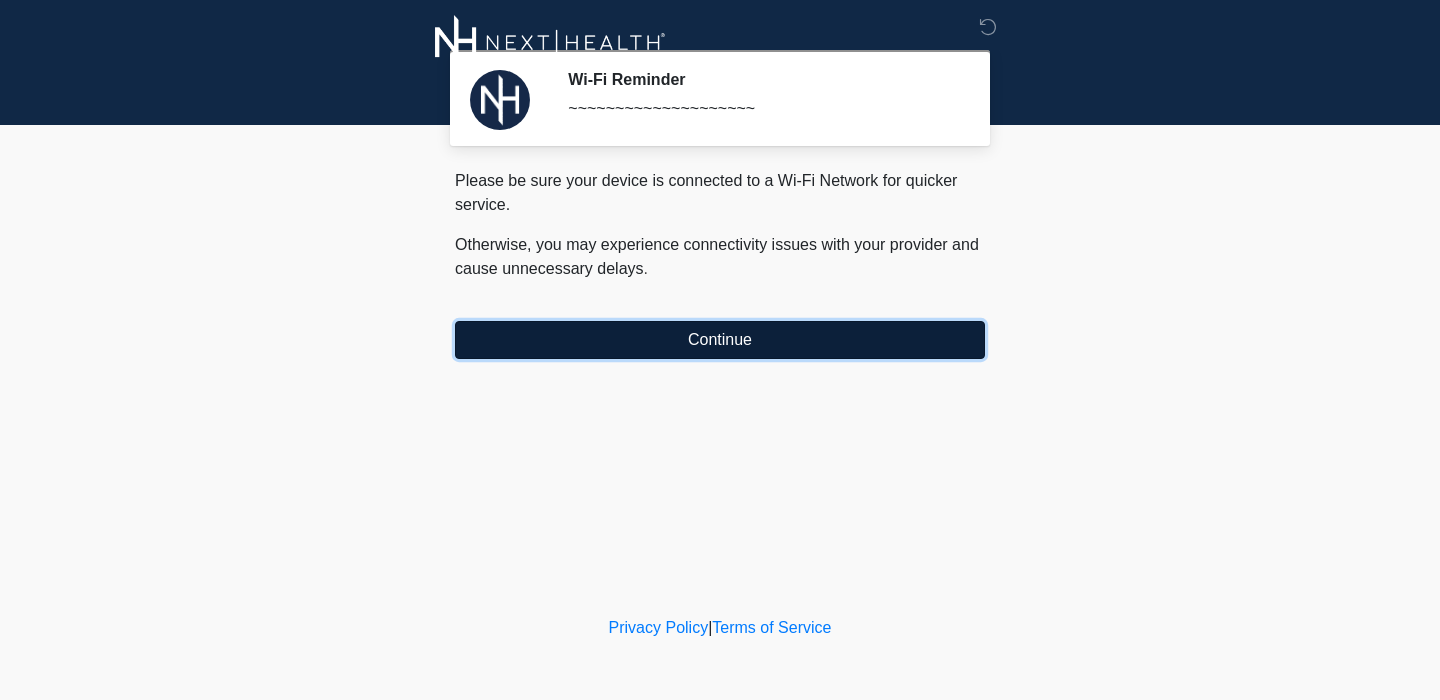 click on "Continue" at bounding box center [720, 340] 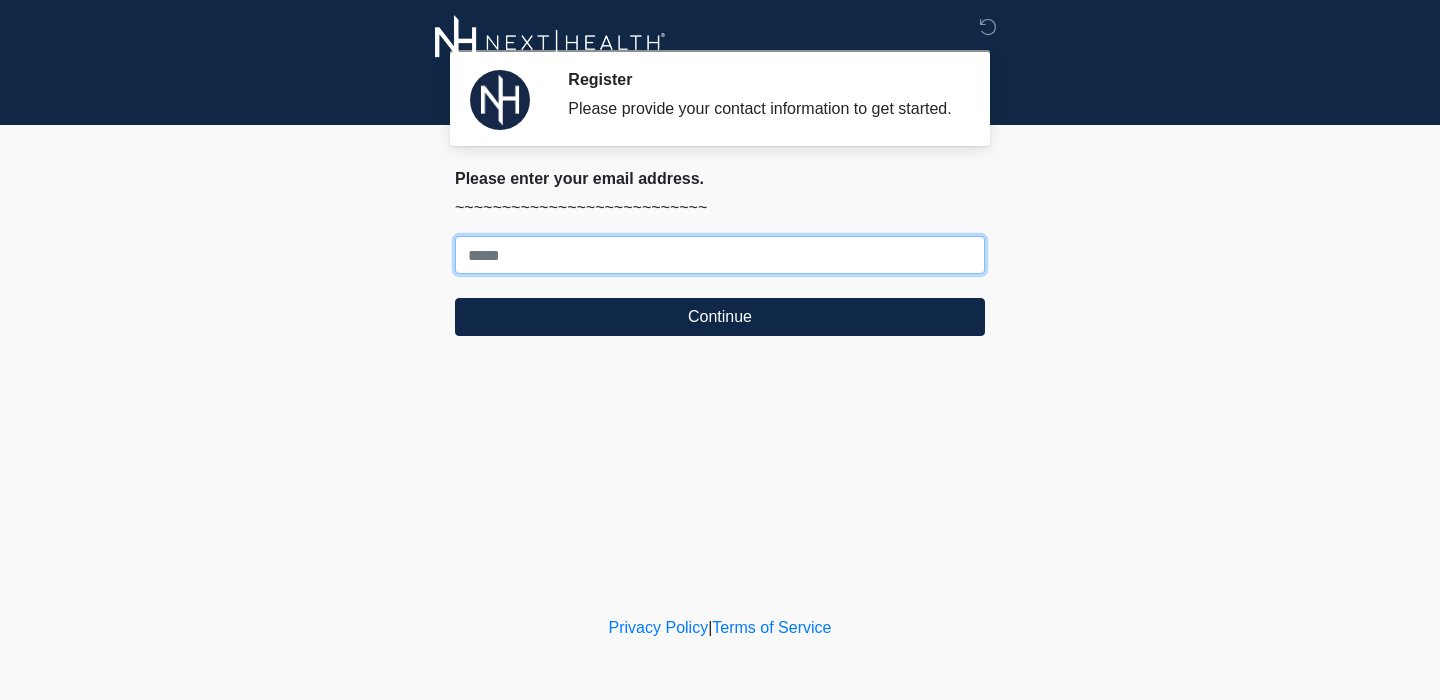 click on "Where should we email your treatment plan?" at bounding box center [720, 255] 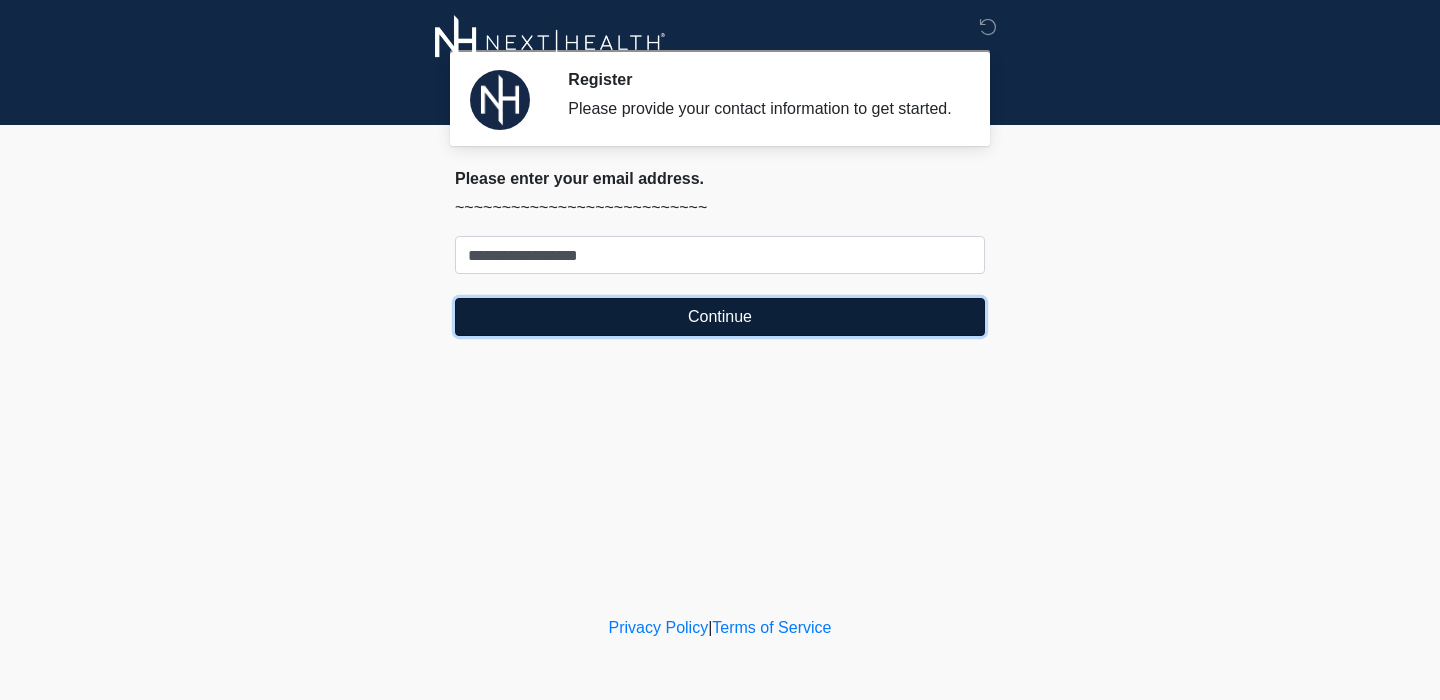 click on "Continue" at bounding box center [720, 317] 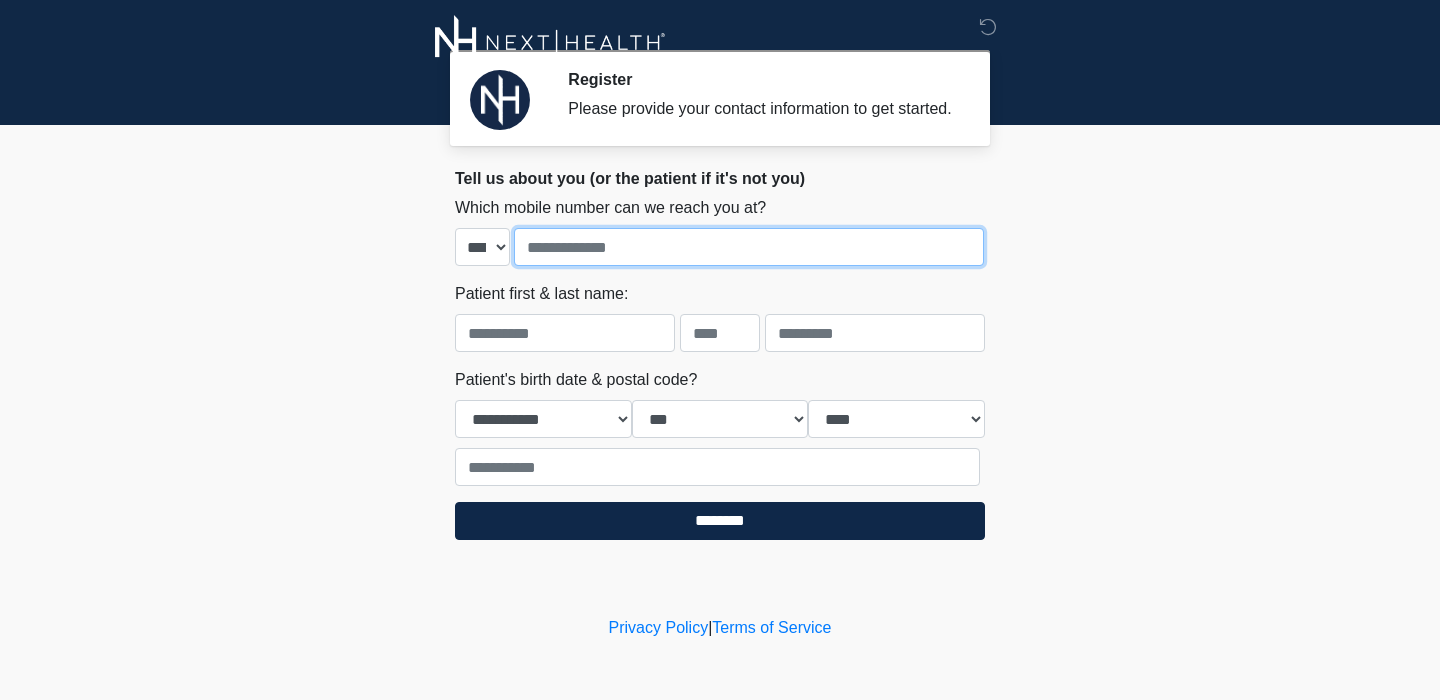 click at bounding box center [749, 247] 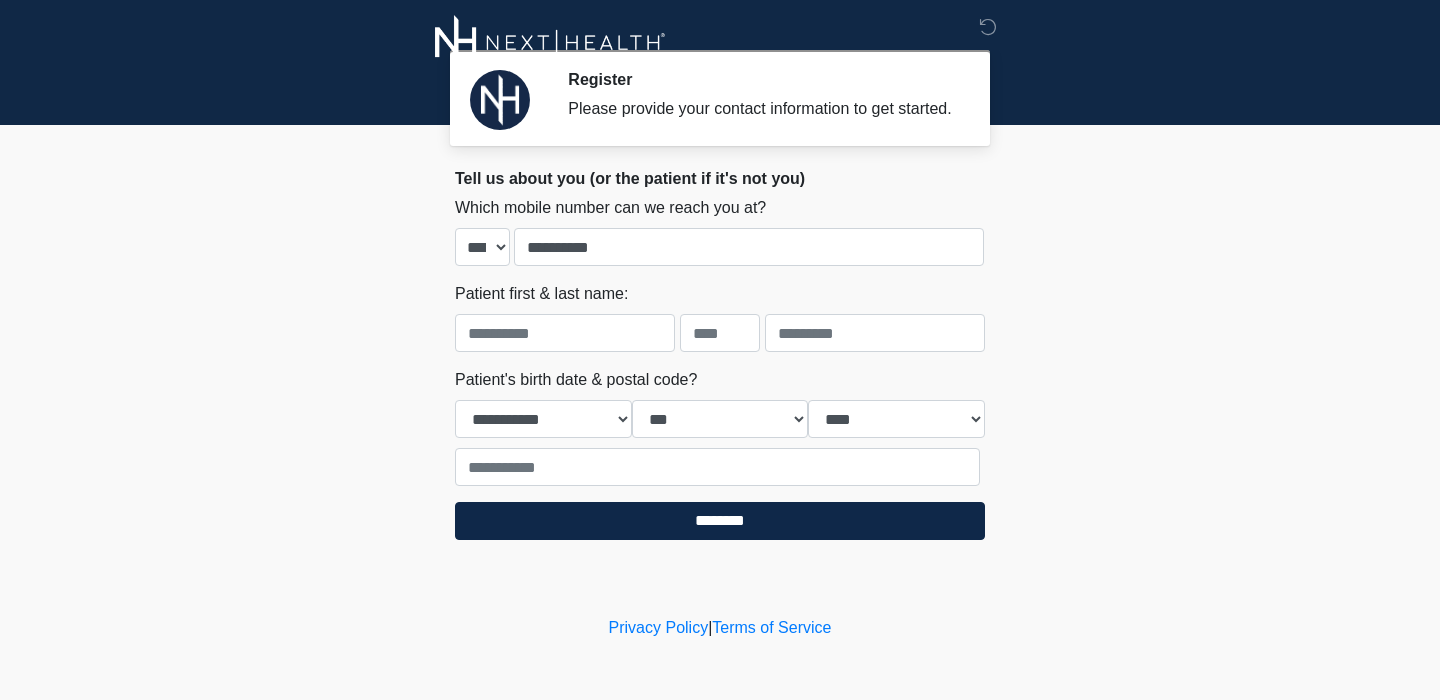 type on "*****" 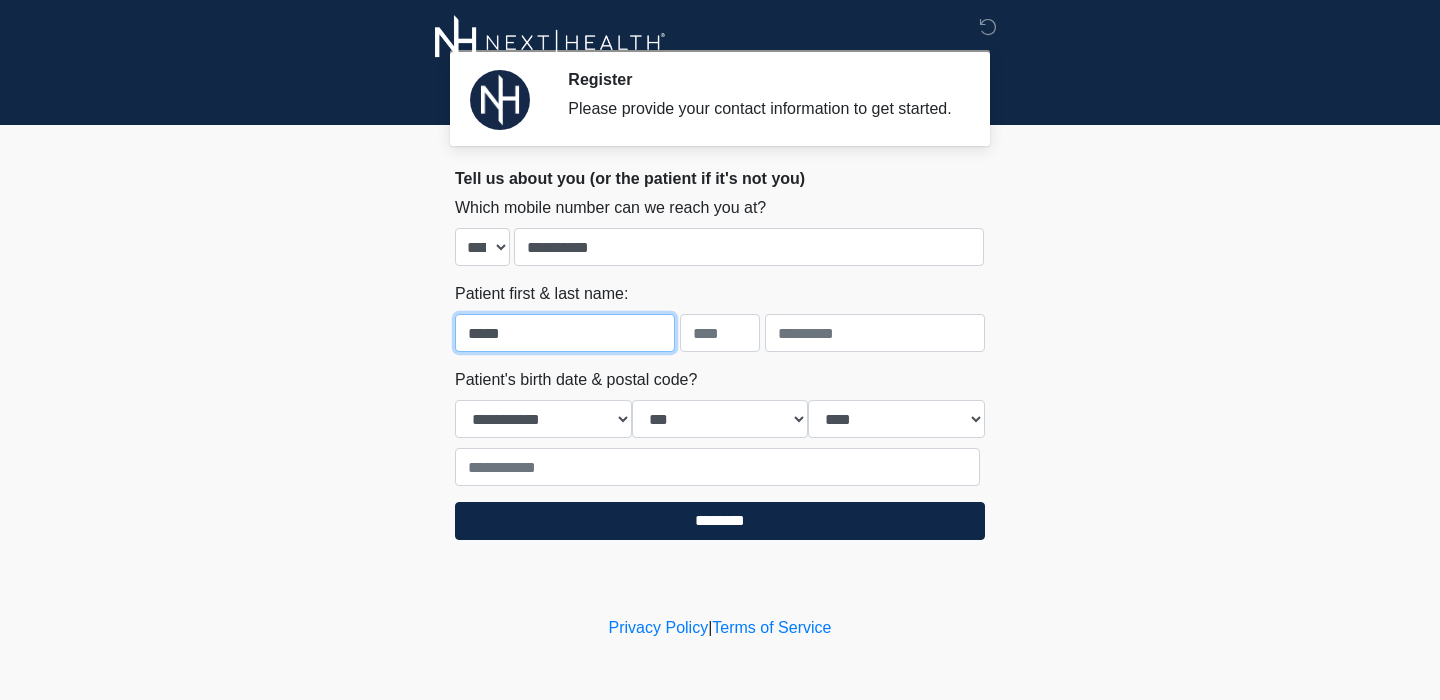 type on "********" 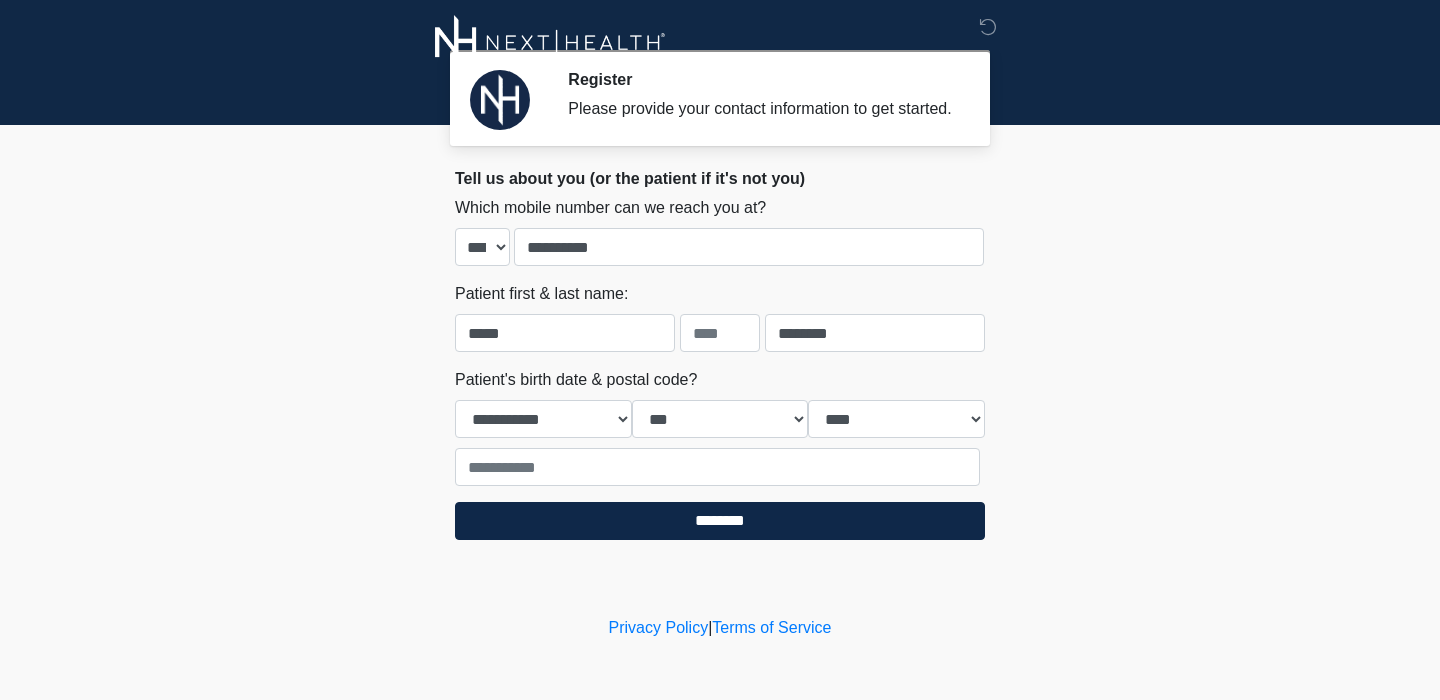 type on "*****" 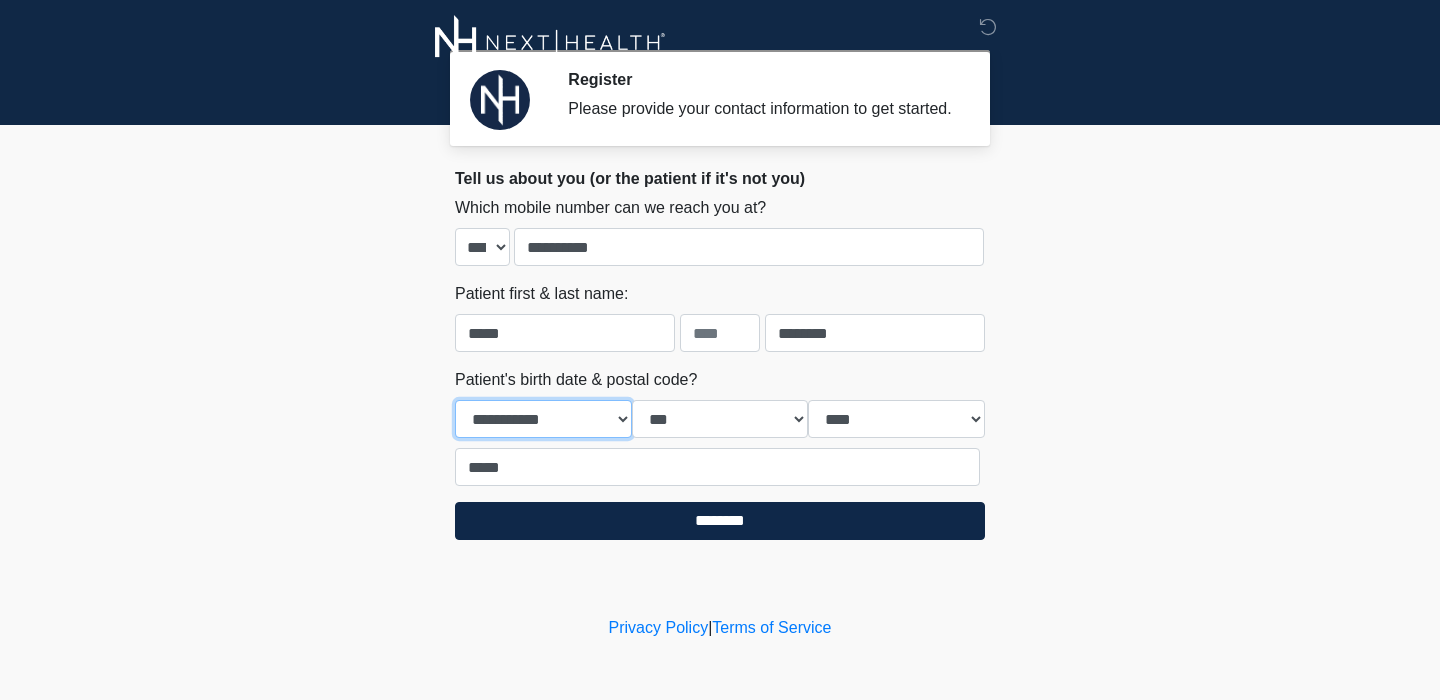 click on "**********" at bounding box center (543, 419) 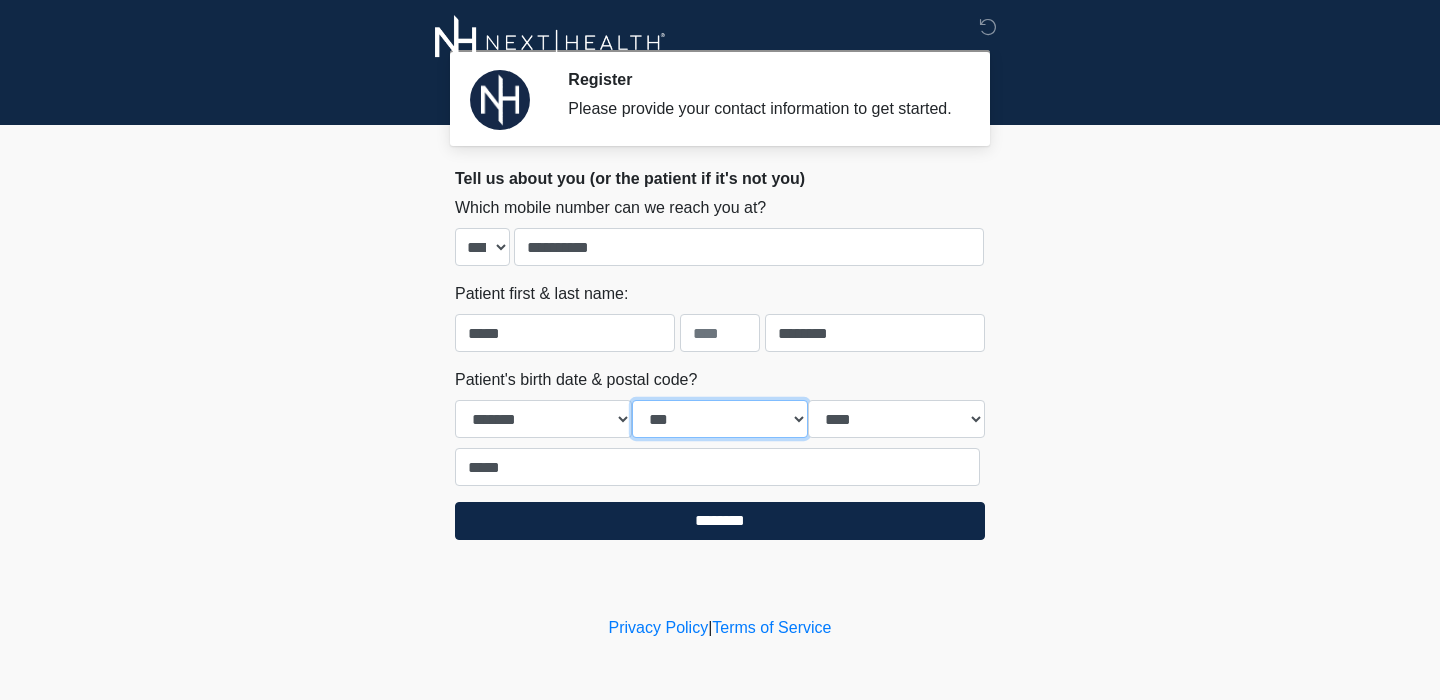 click on "***
*
*
*
*
*
*
*
*
*
**
**
**
**
**
**
**
**
**
**
**
**
**
**
**
**
**
**
**
**
**
**" at bounding box center [720, 419] 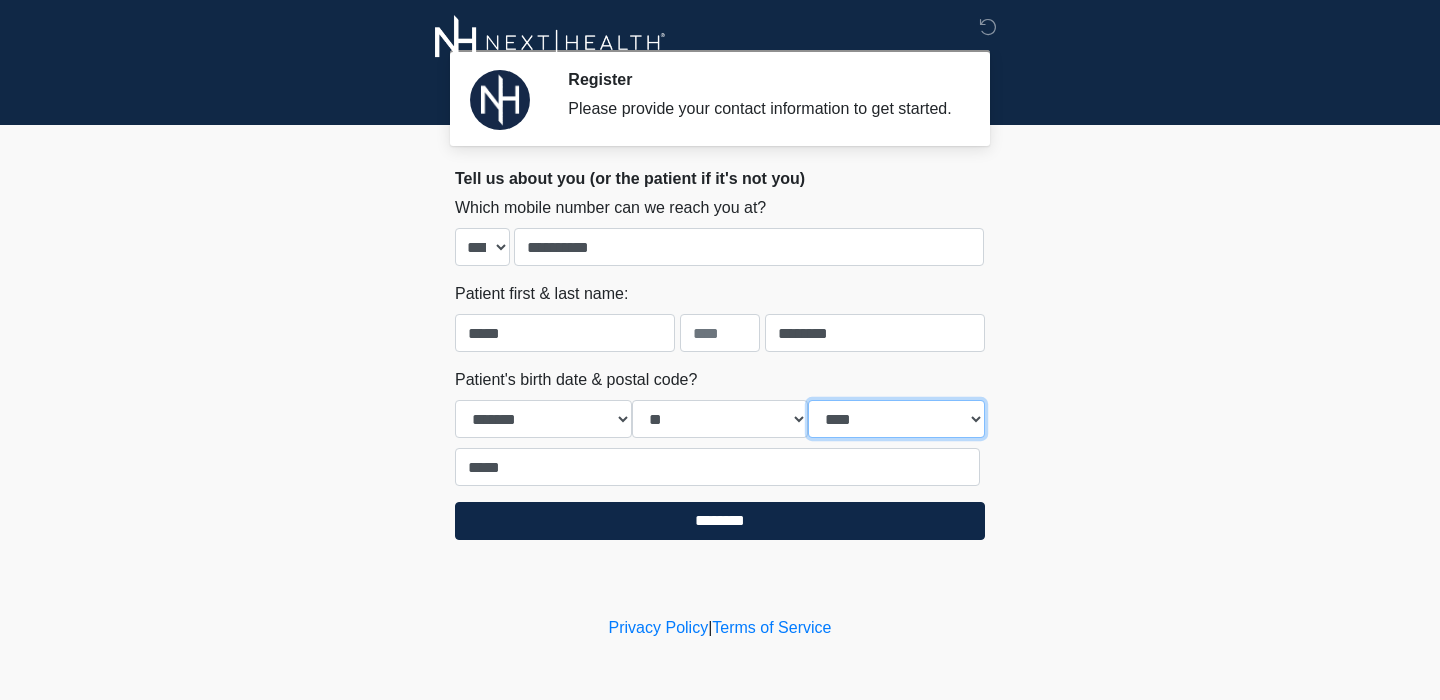 click on "****
****
****
****
****
****
****
****
****
****
****
****
****
****
****
****
****
****
****
****
****
****
****
****
****
****
****
****
****
****
****
****
****
****
****
****
****
****
****
****
****
****
****
****
****
****
****
****
****
****
****
****
****
****
****
****
****
****
****
****
****
****
****
****
****
****
****
****
****
****
****
****
****
****
****
****
****
****
****
****
****
****
****
****
****
****
****
****
****
****
****
****
****
****
****
****
****
****
****
****
****
****" at bounding box center (896, 419) 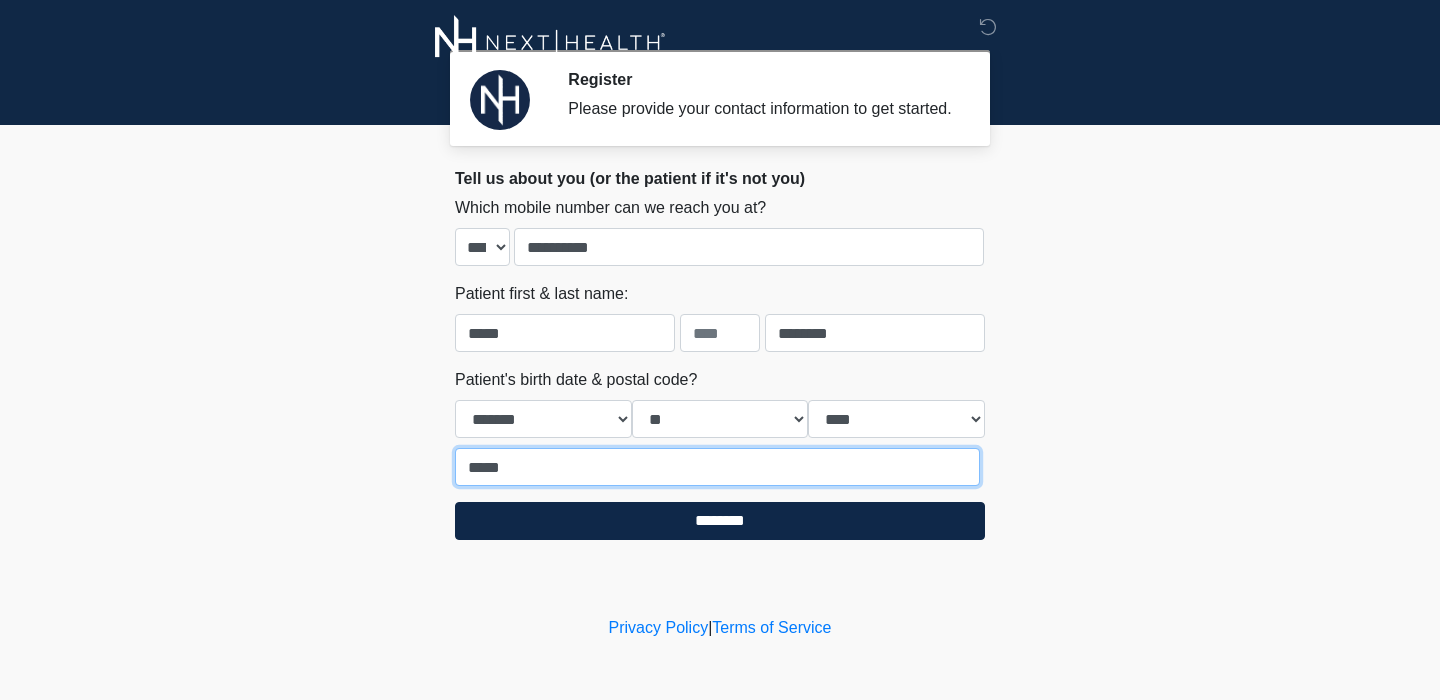 drag, startPoint x: 633, startPoint y: 483, endPoint x: 417, endPoint y: 499, distance: 216.59178 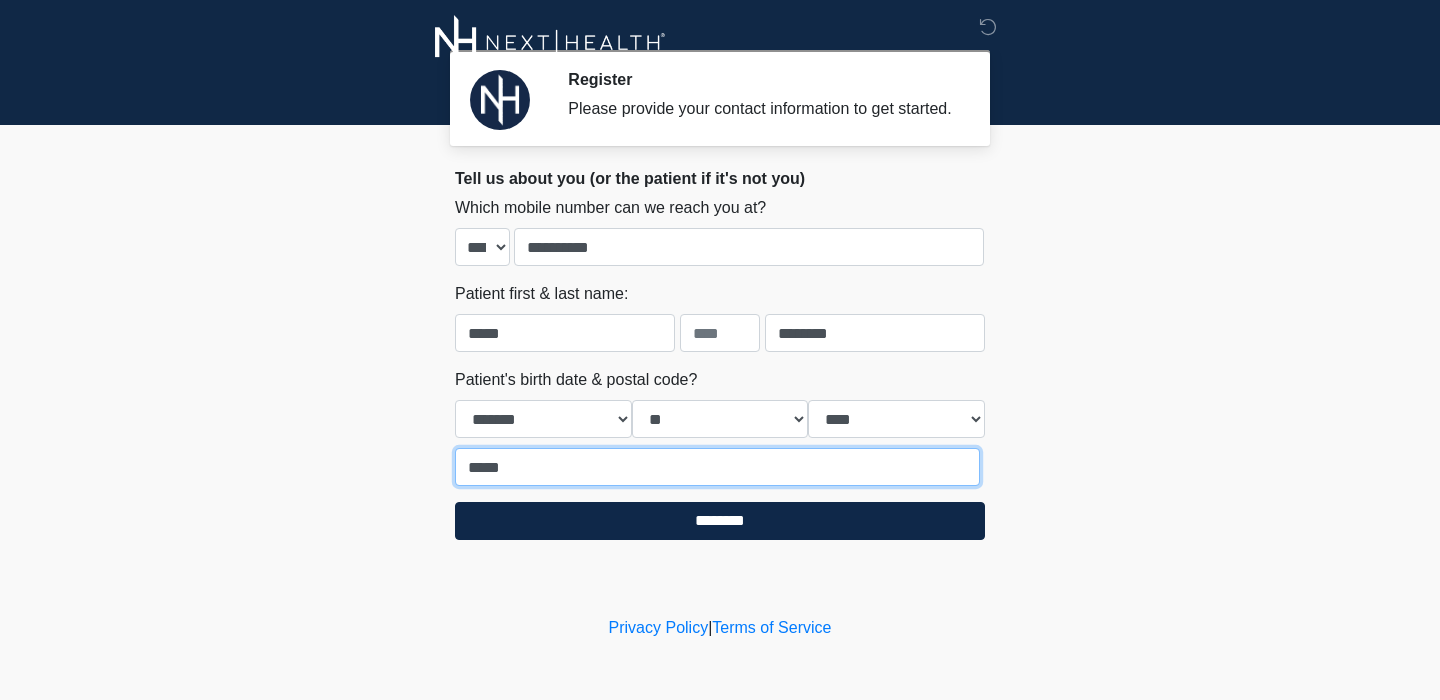 type on "*****" 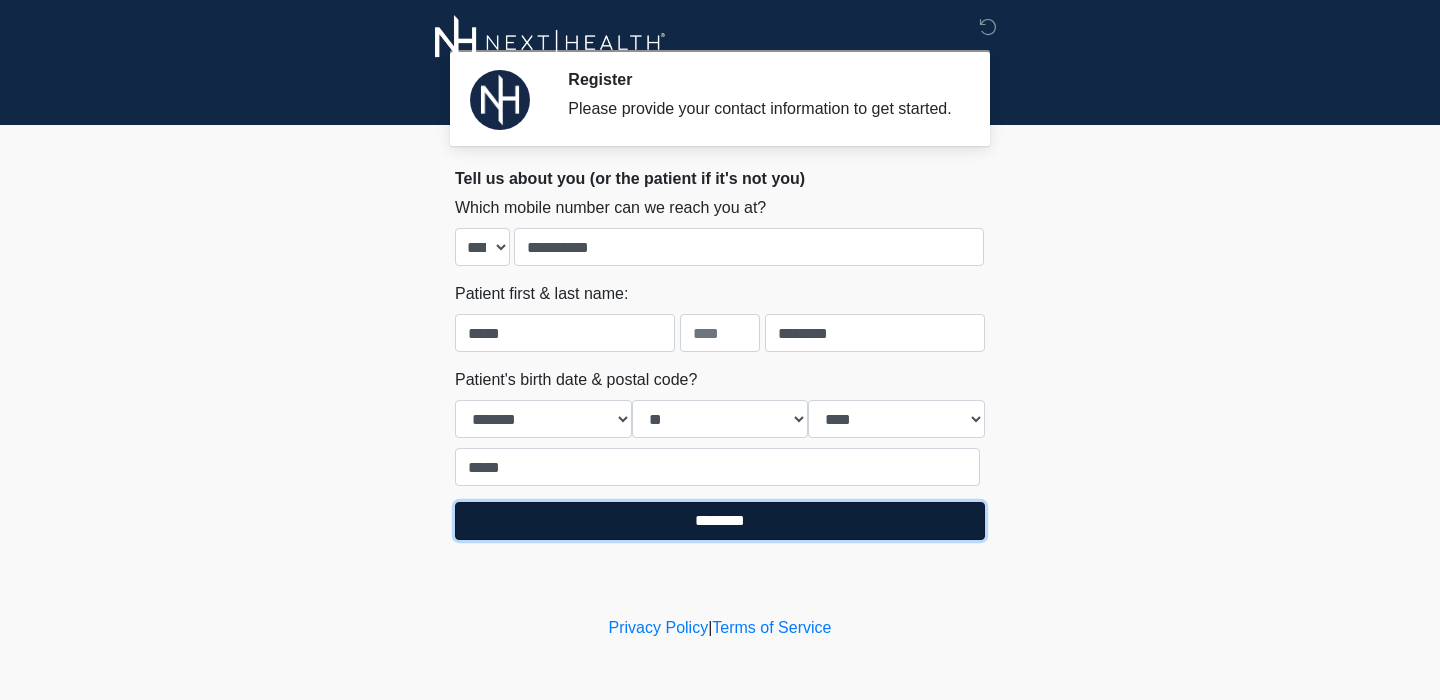 click on "********" at bounding box center [720, 521] 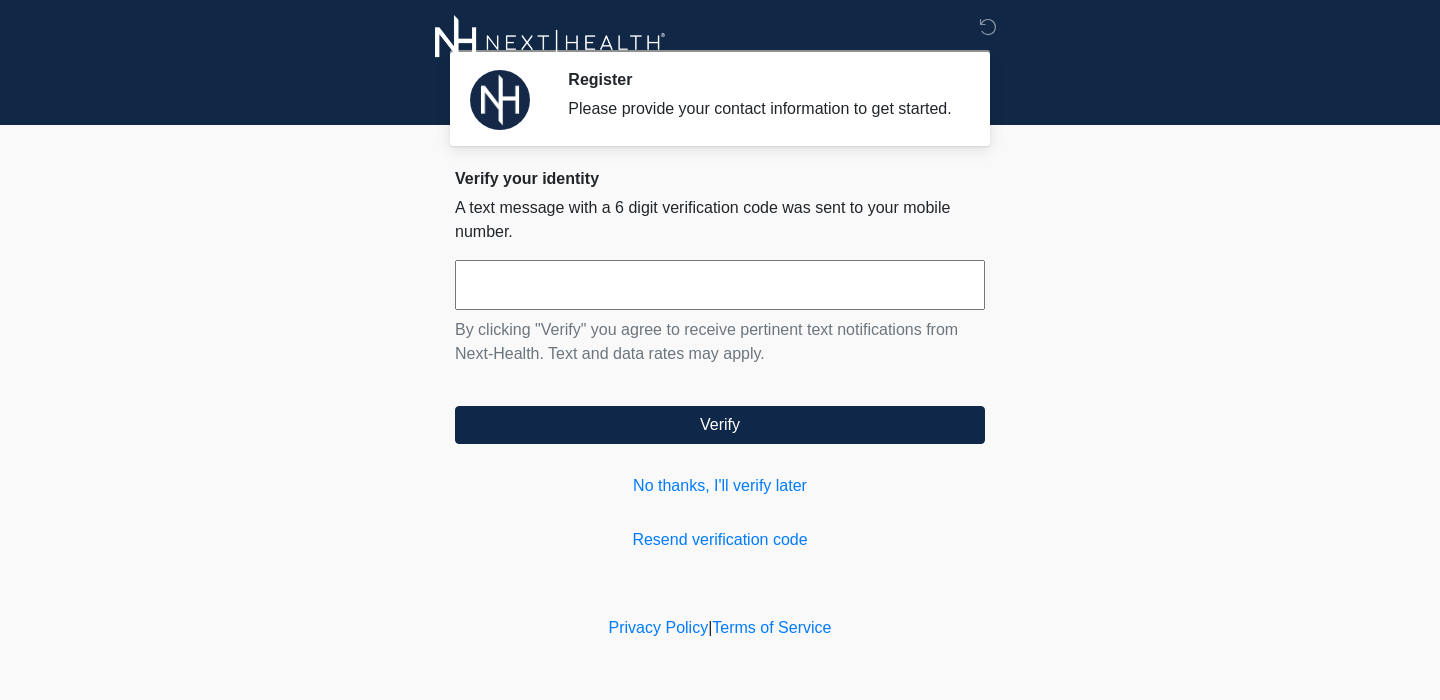 click at bounding box center (720, 285) 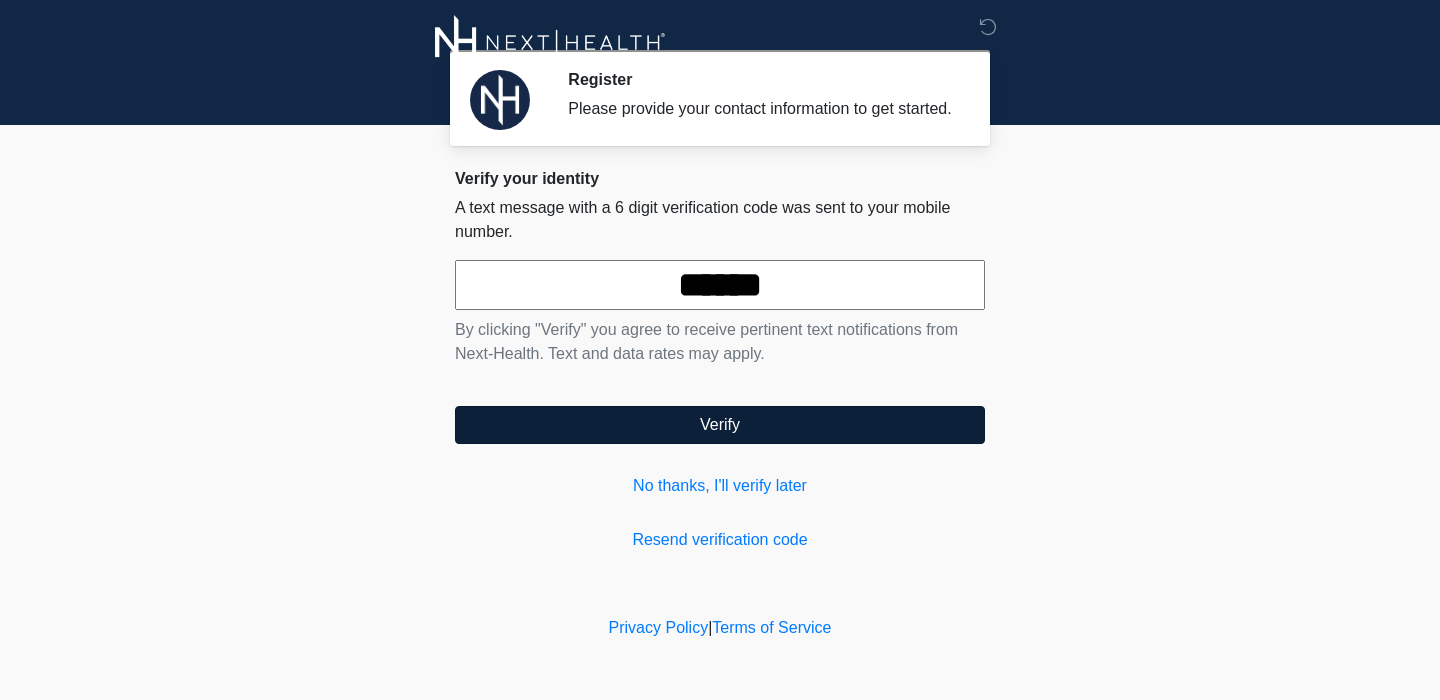 type on "******" 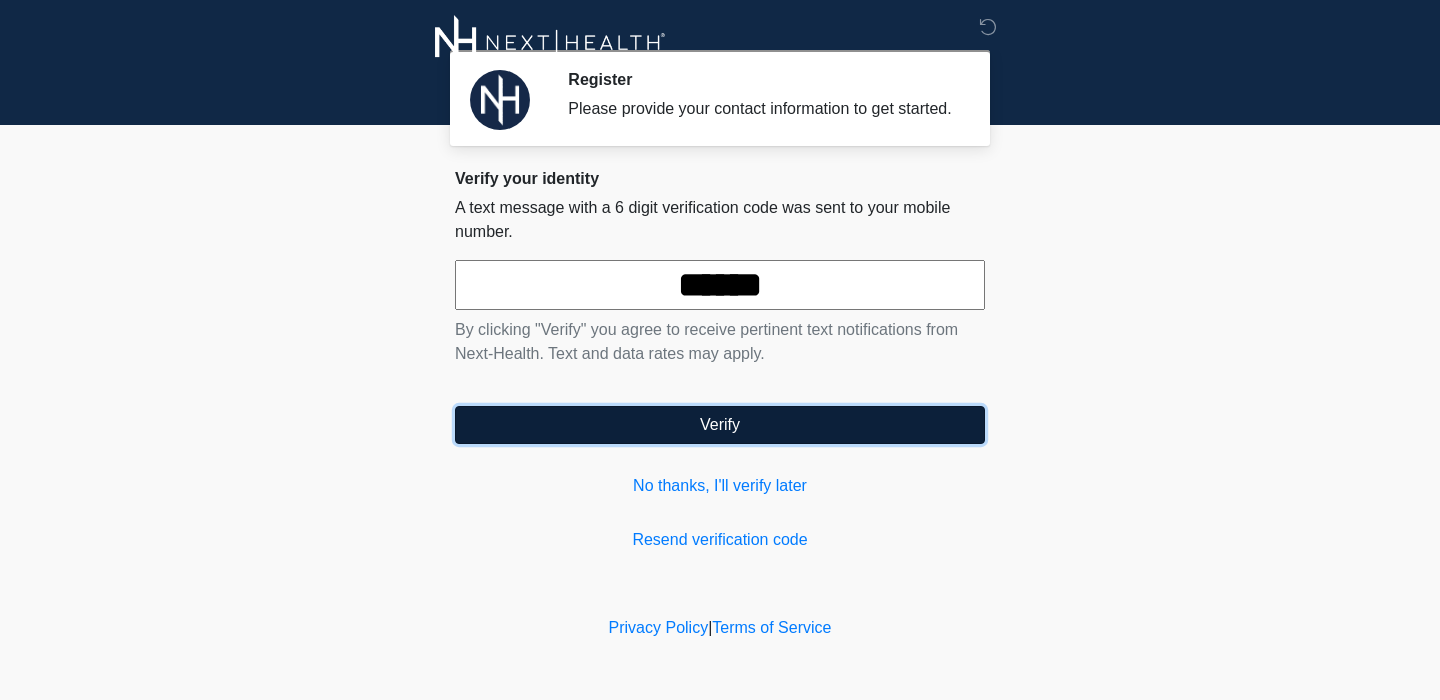 click on "Verify" at bounding box center (720, 425) 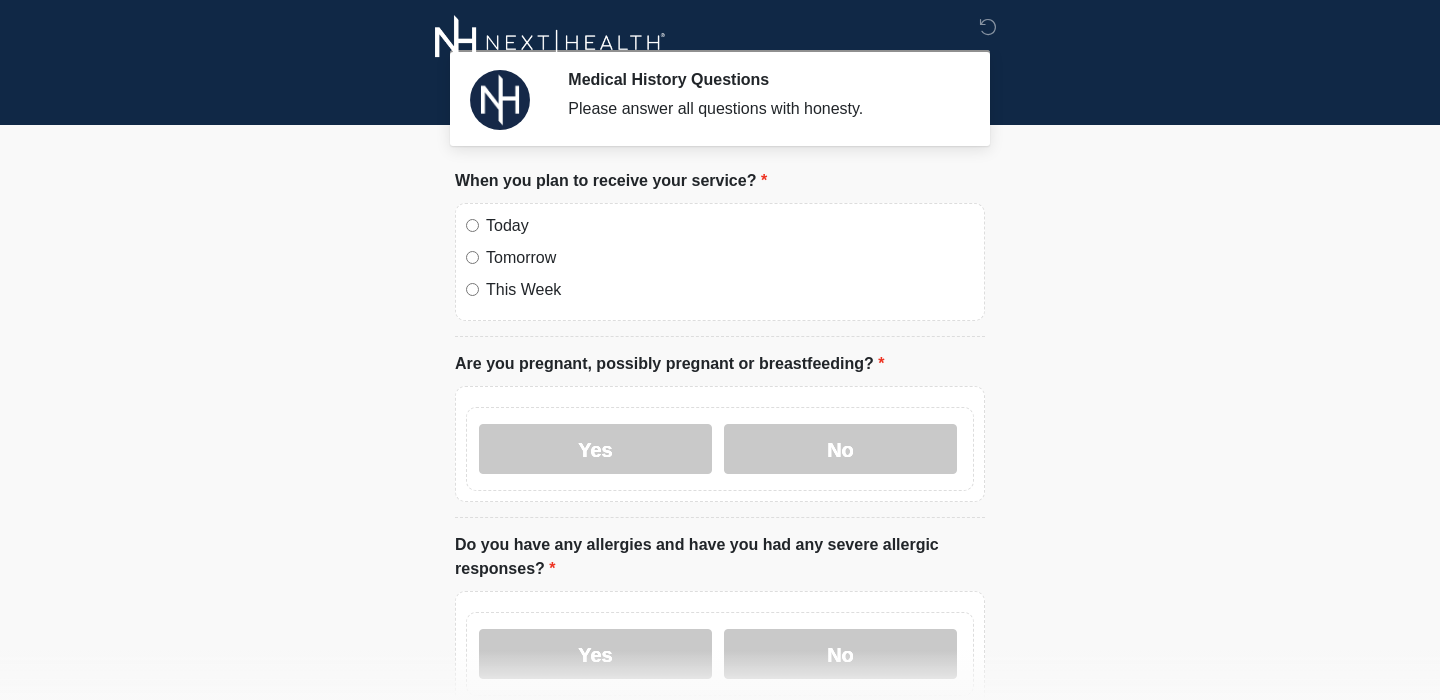 click on "This Week" at bounding box center (730, 290) 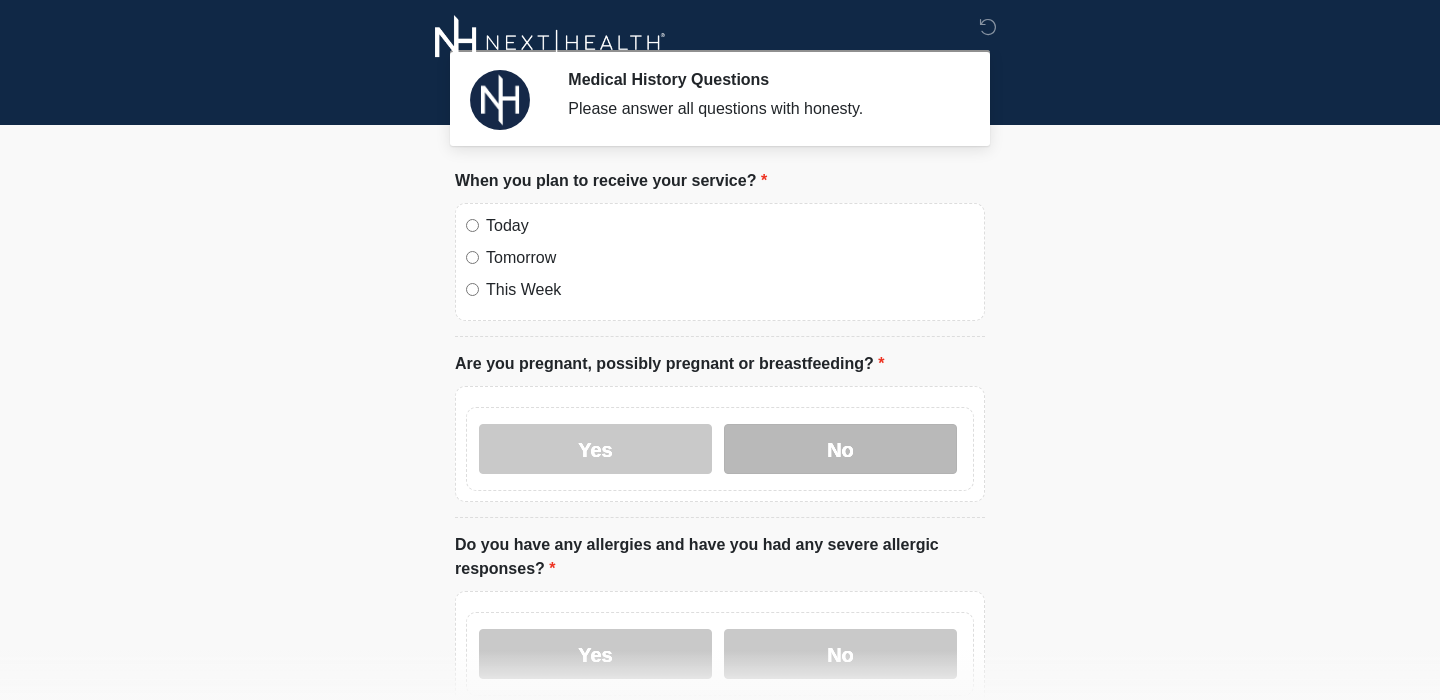 click on "No" at bounding box center (840, 449) 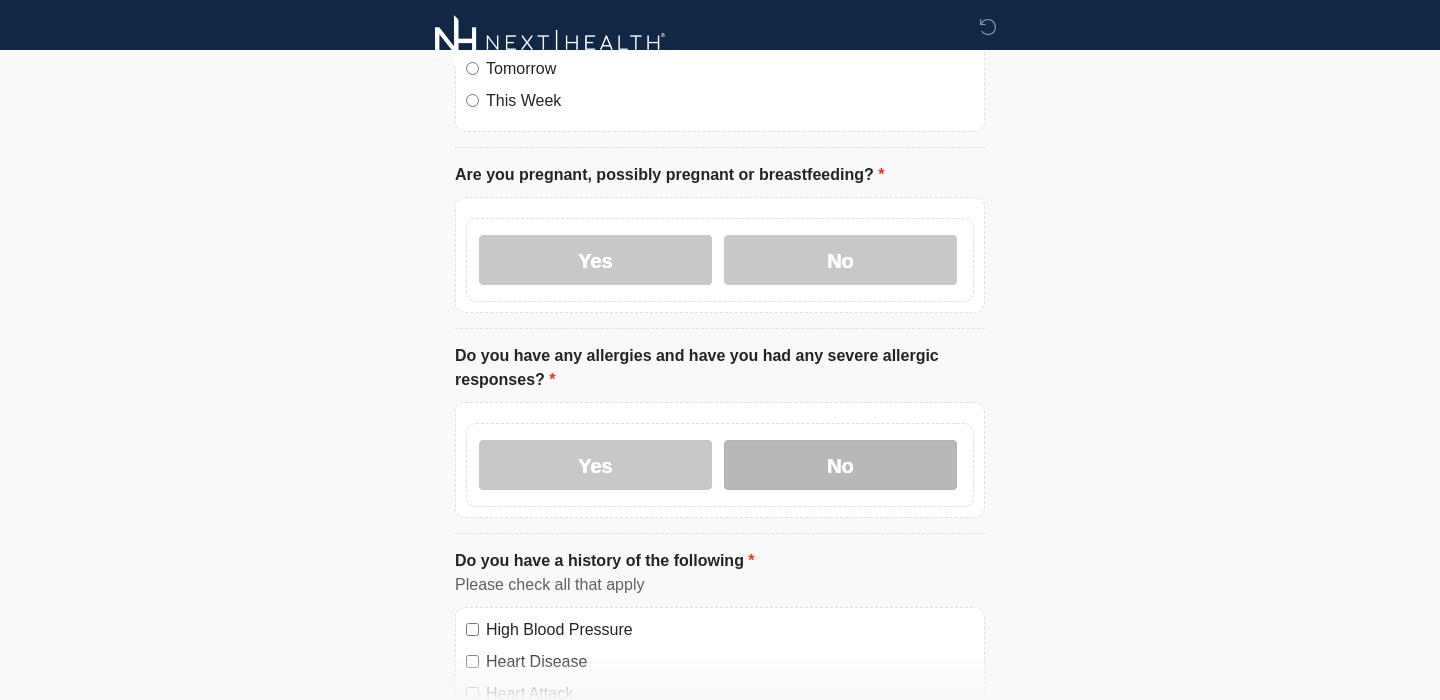 click on "No" at bounding box center [840, 465] 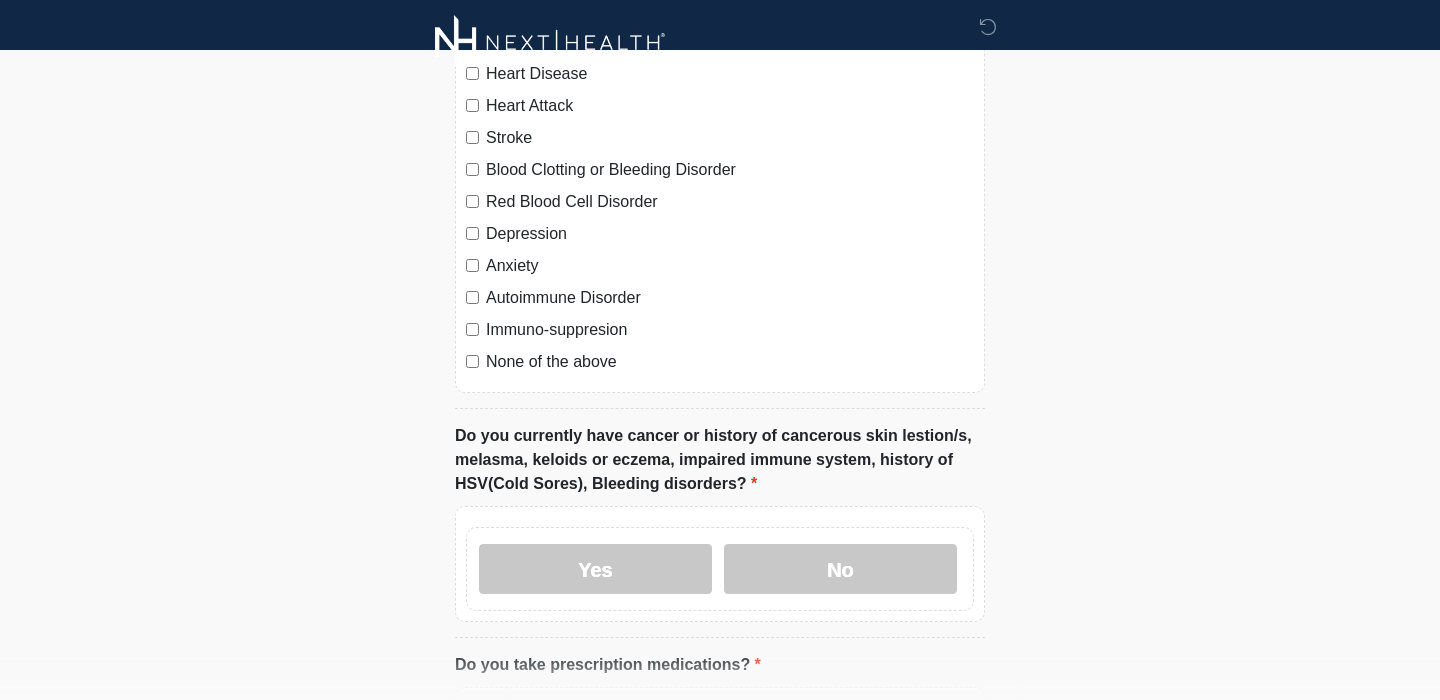 scroll, scrollTop: 807, scrollLeft: 0, axis: vertical 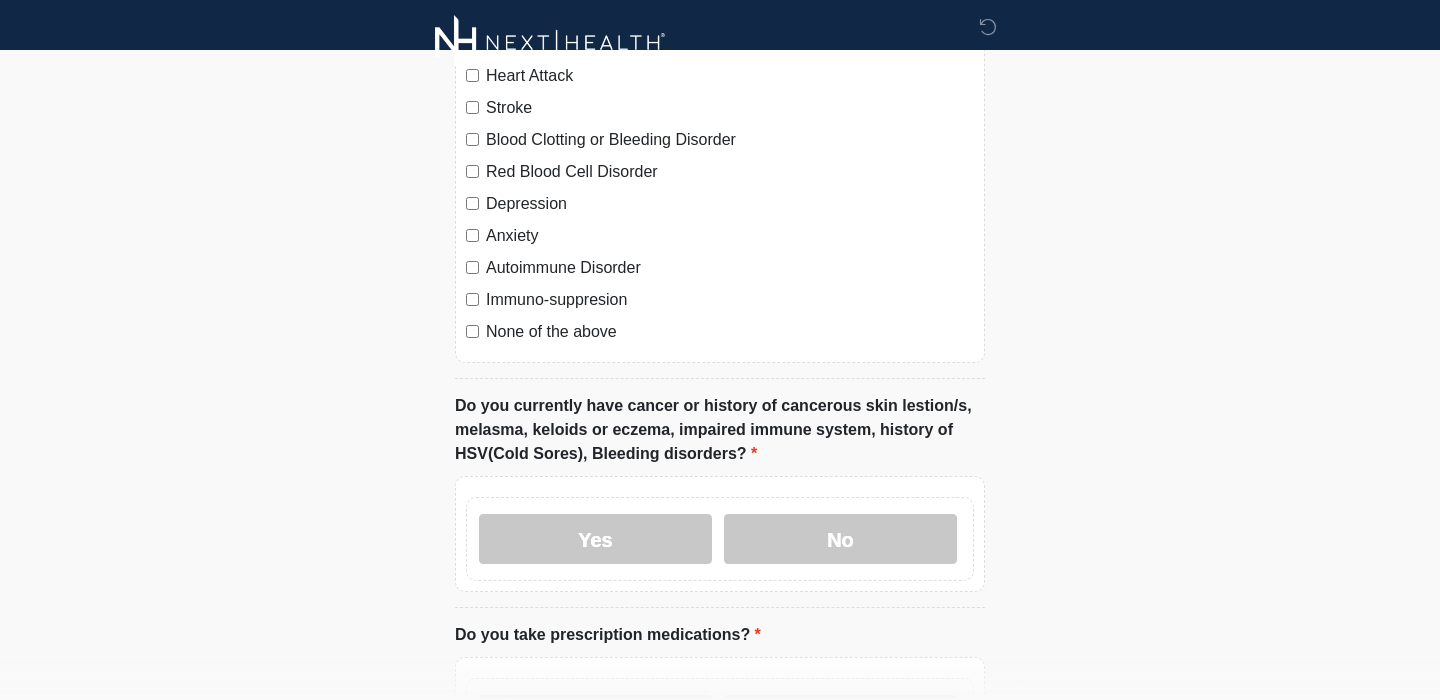 click on "None of the above" at bounding box center [730, 332] 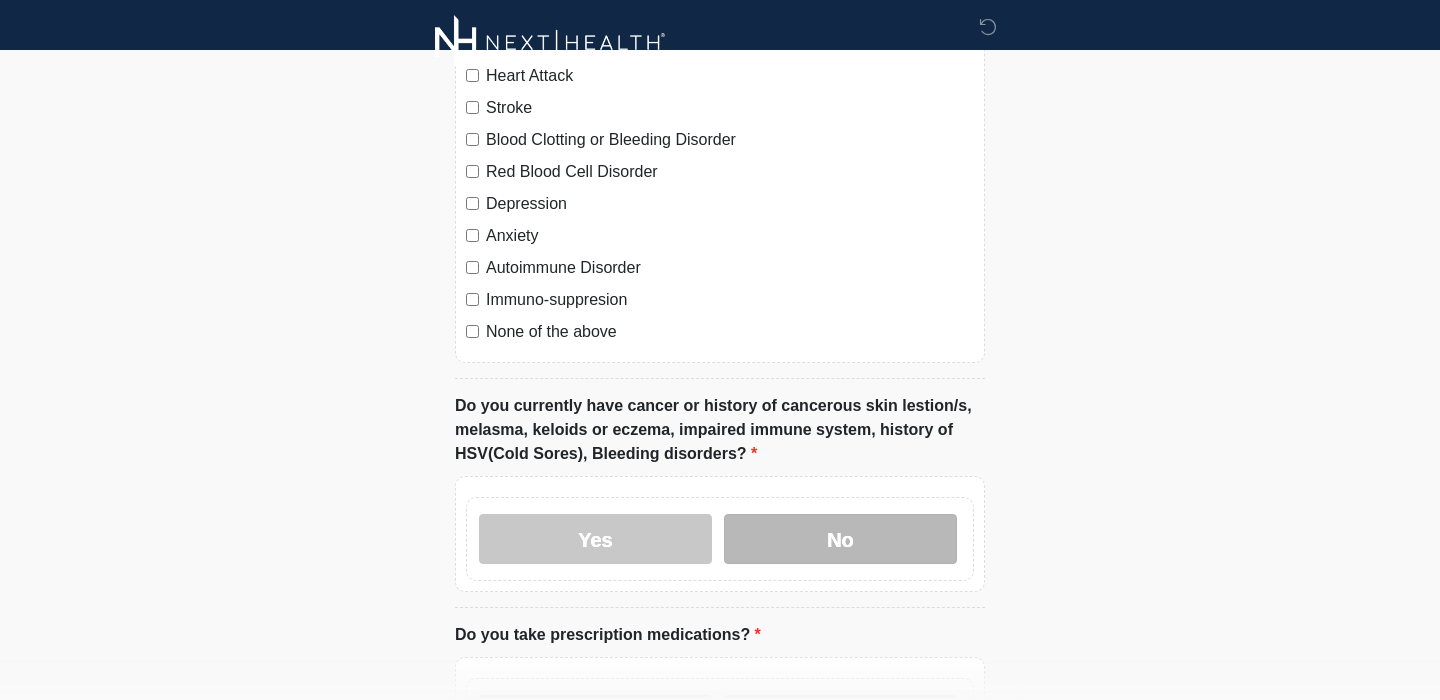 click on "No" at bounding box center [840, 539] 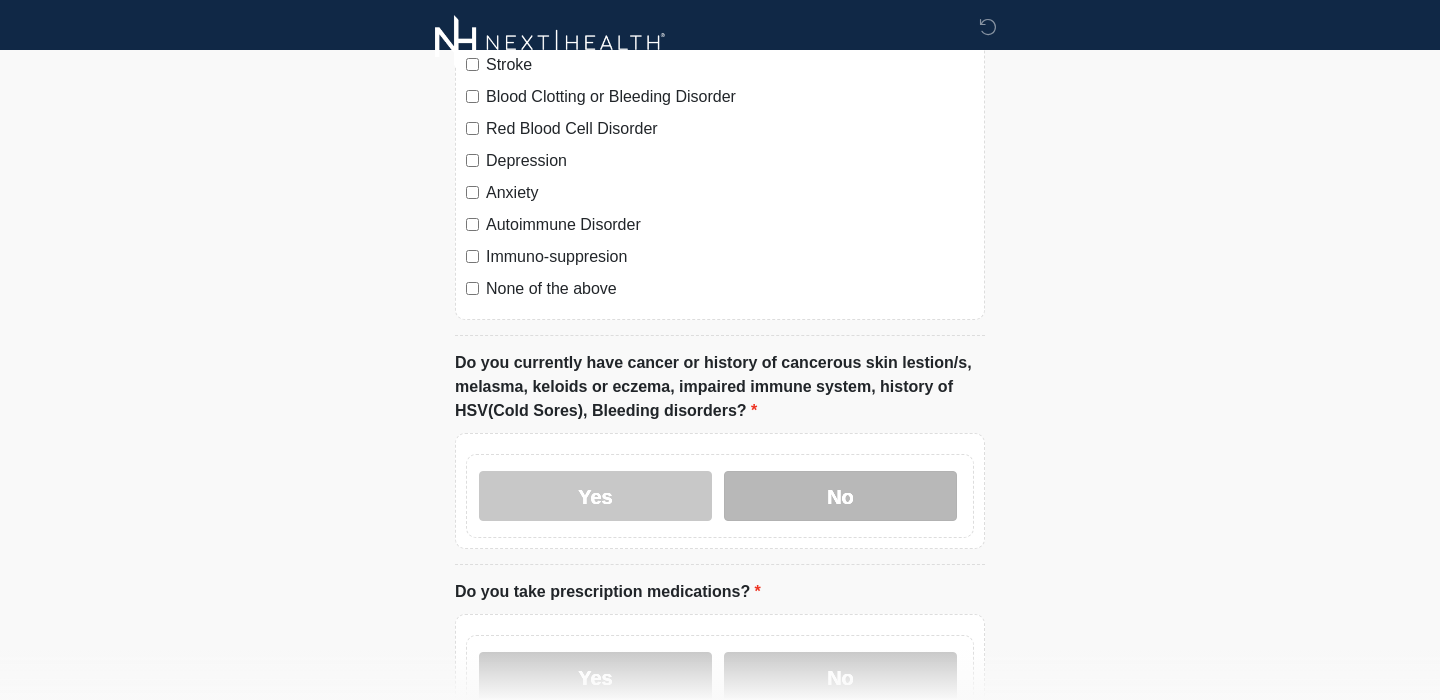 scroll, scrollTop: 1171, scrollLeft: 0, axis: vertical 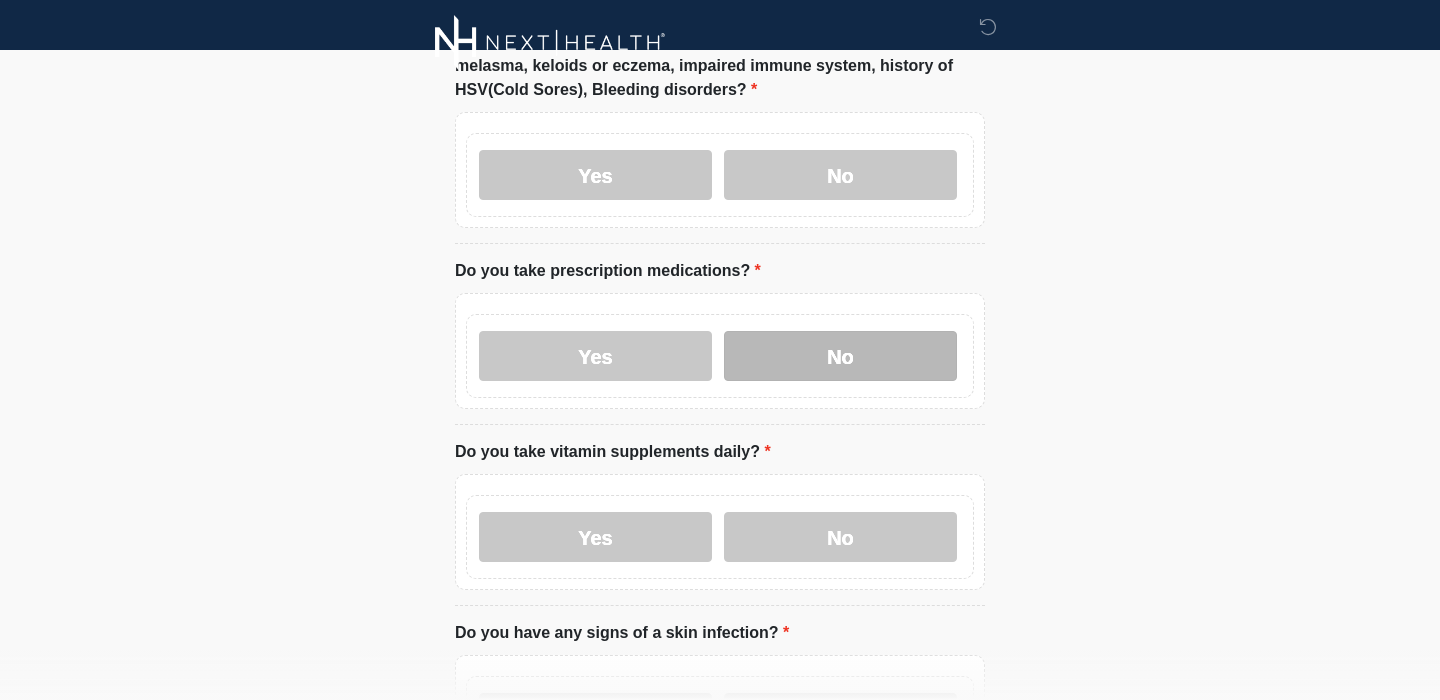 click on "No" at bounding box center (840, 356) 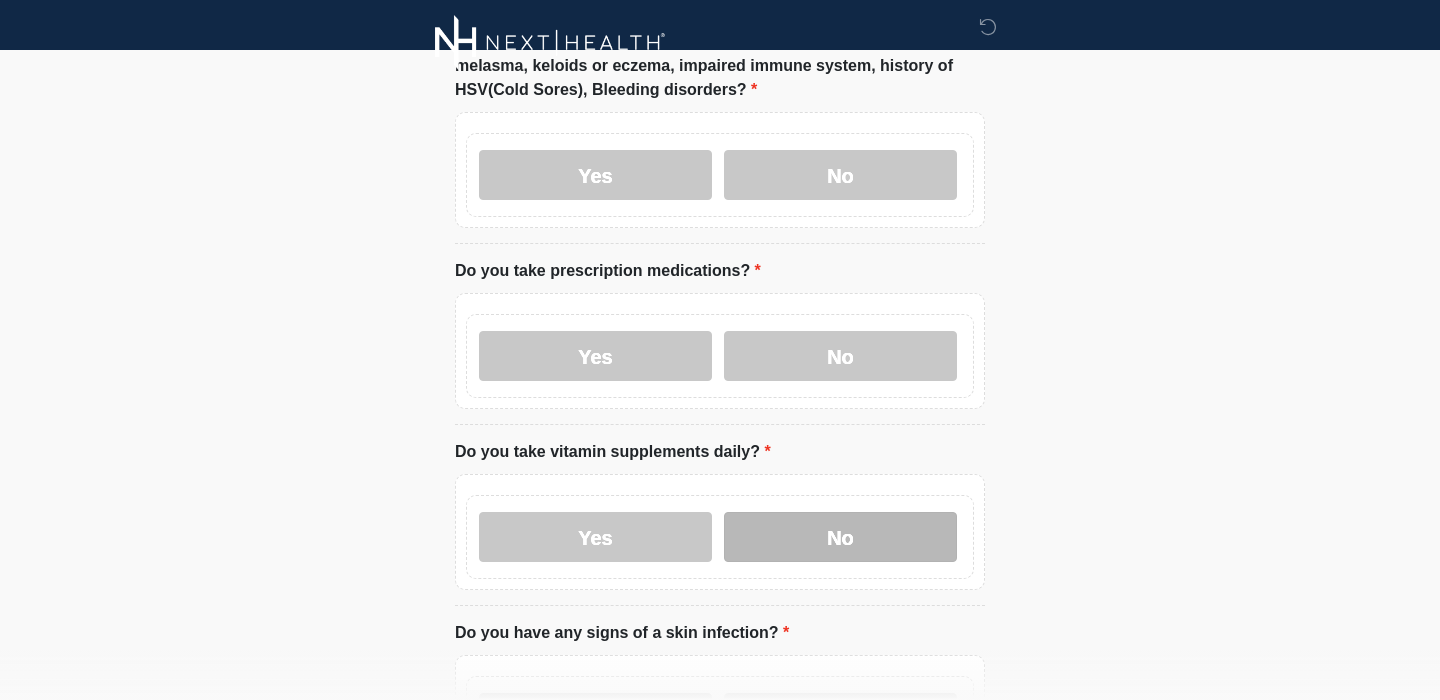 click on "No" at bounding box center [840, 537] 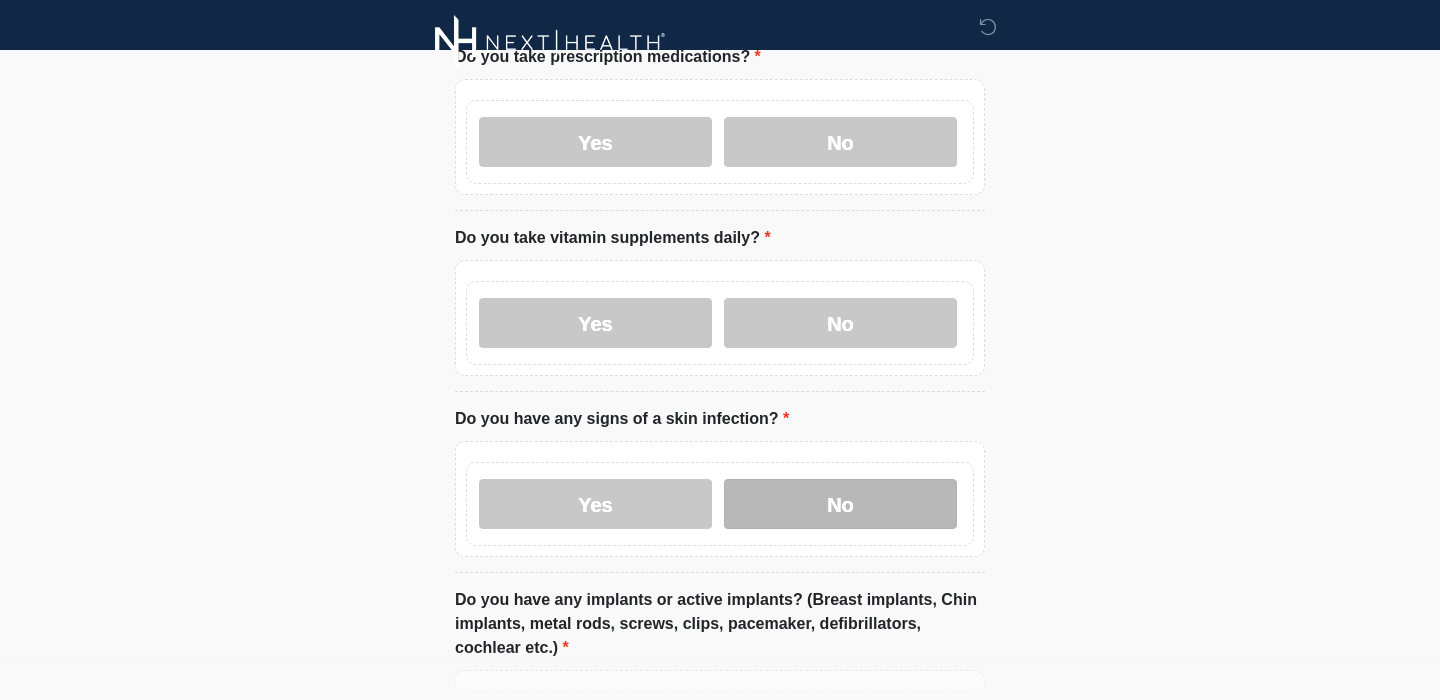 click on "No" at bounding box center (840, 504) 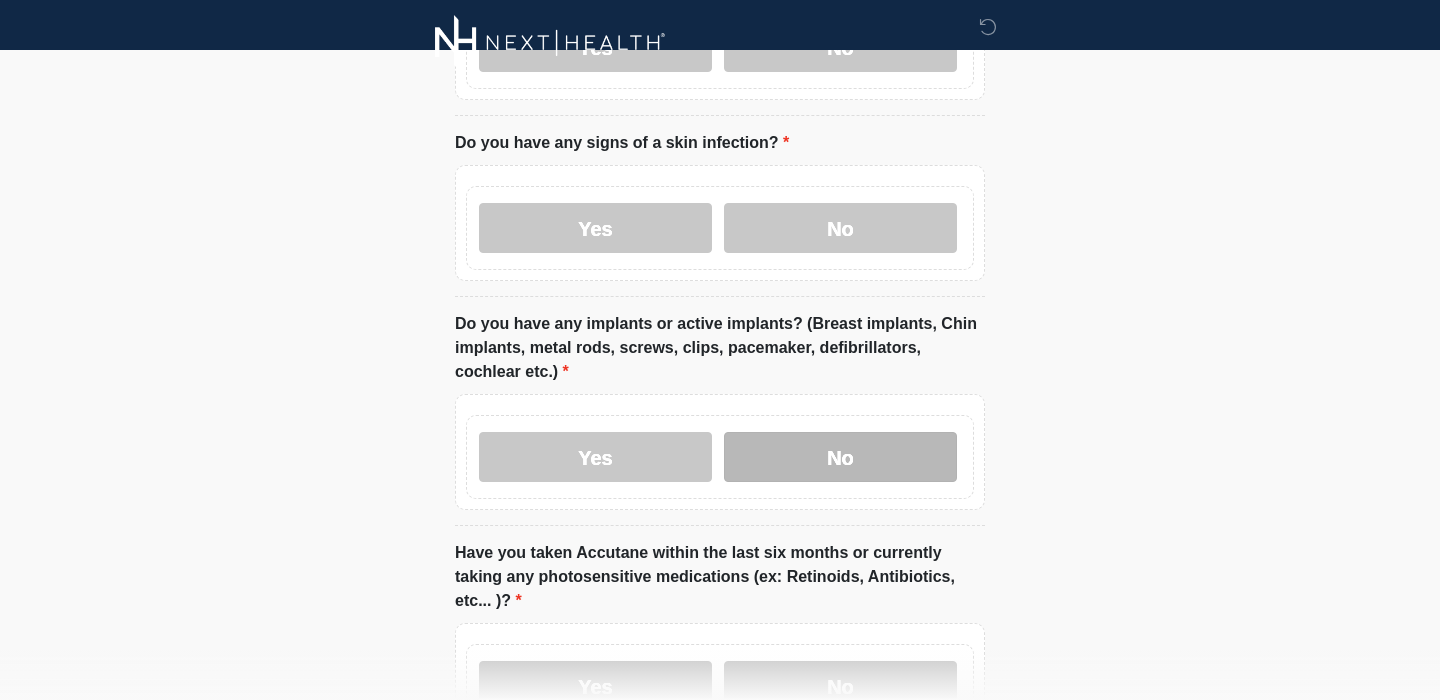 click on "No" at bounding box center (840, 457) 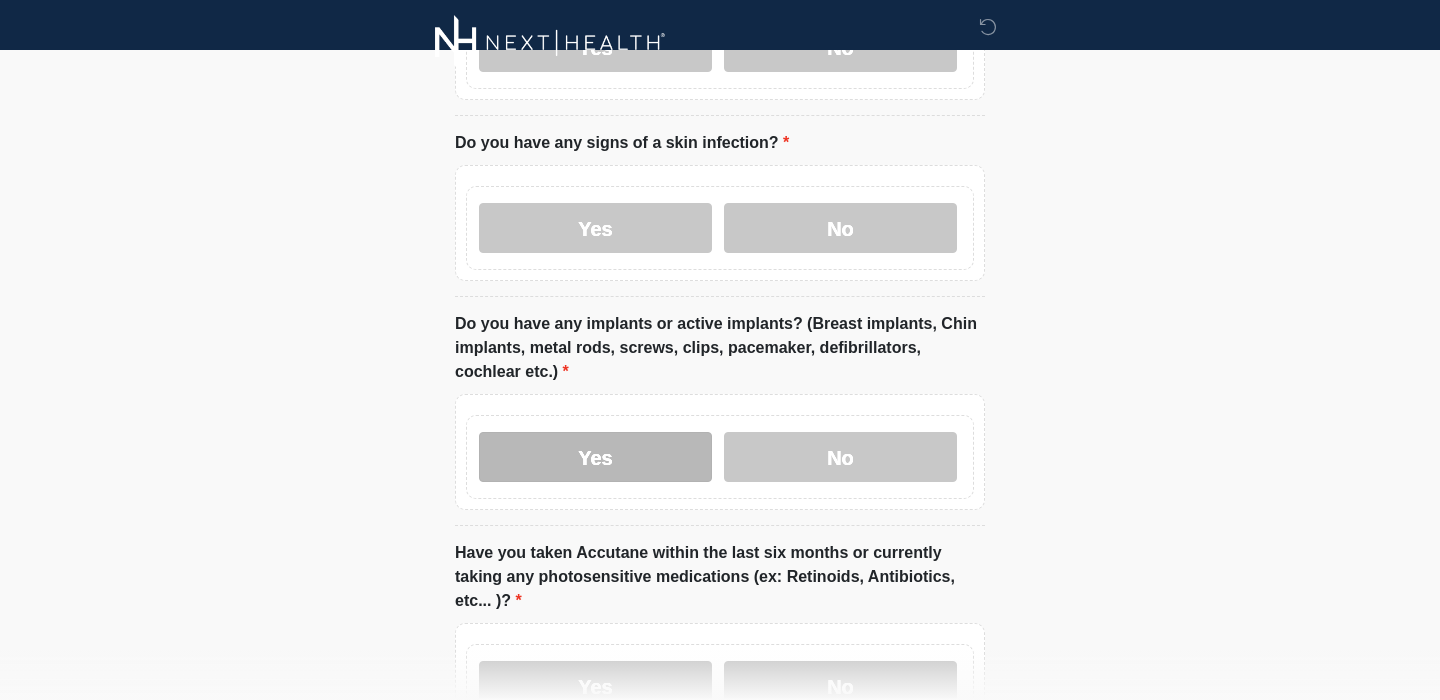 click on "Yes" at bounding box center [595, 457] 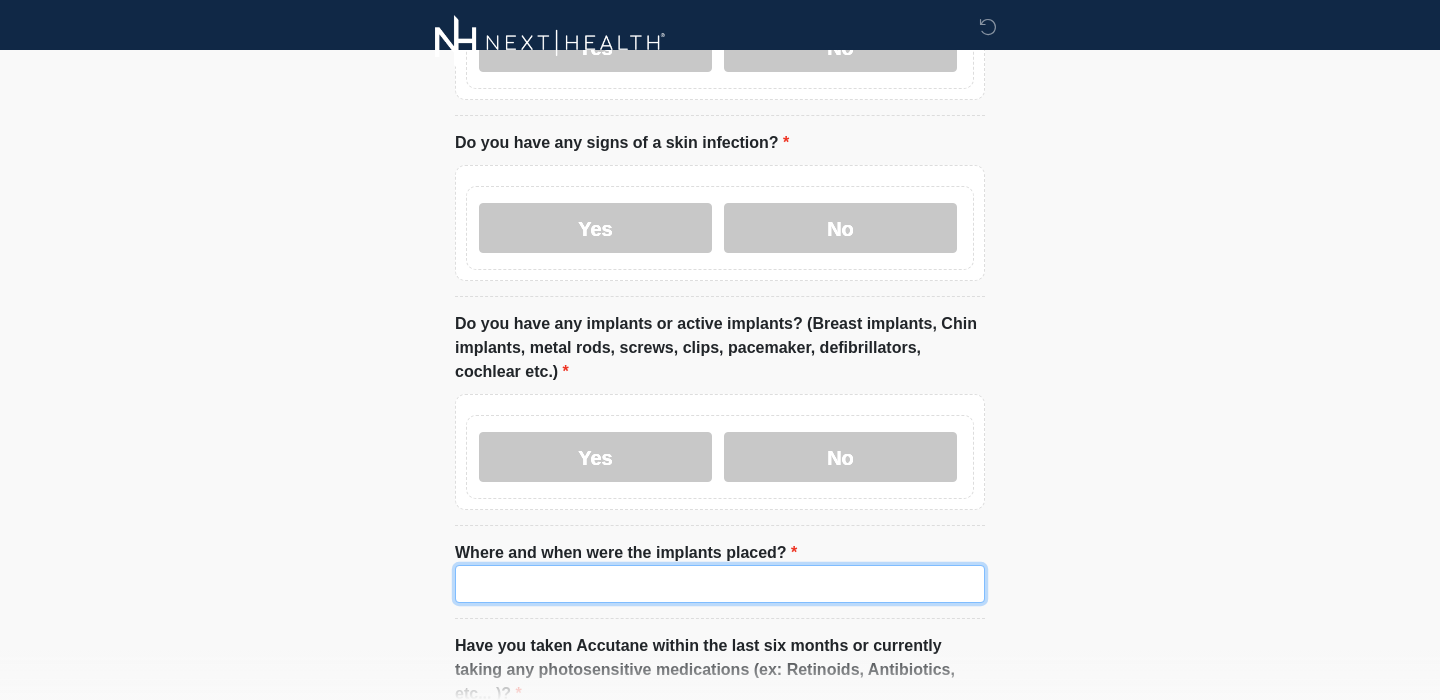 click on "Where and when were the implants placed?" at bounding box center [720, 584] 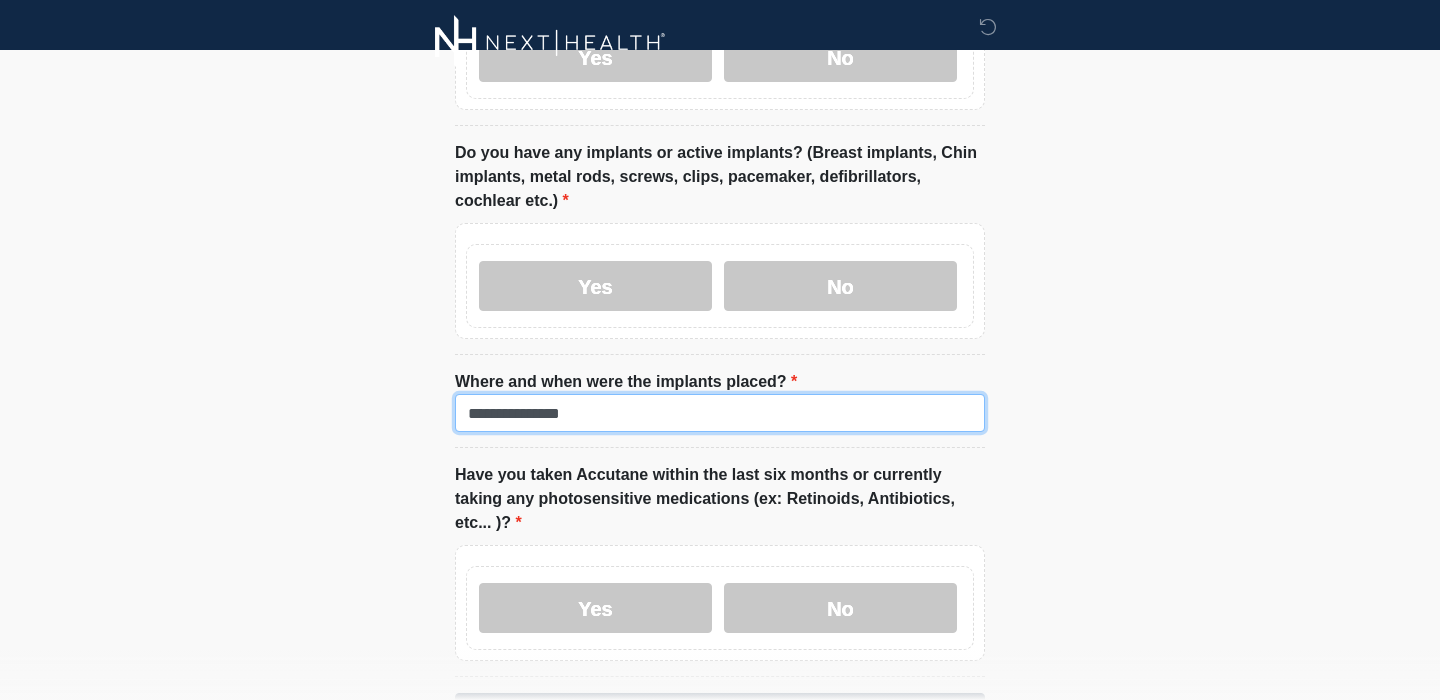 scroll, scrollTop: 1834, scrollLeft: 0, axis: vertical 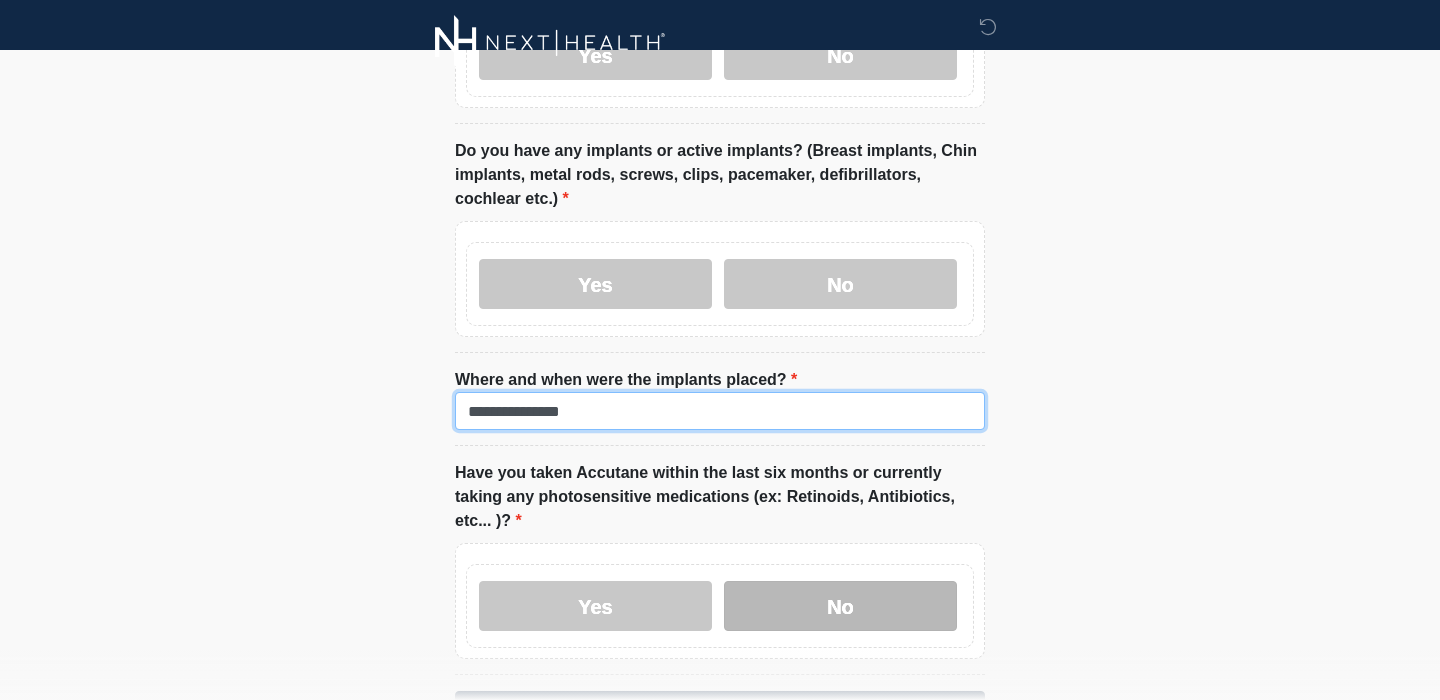type on "**********" 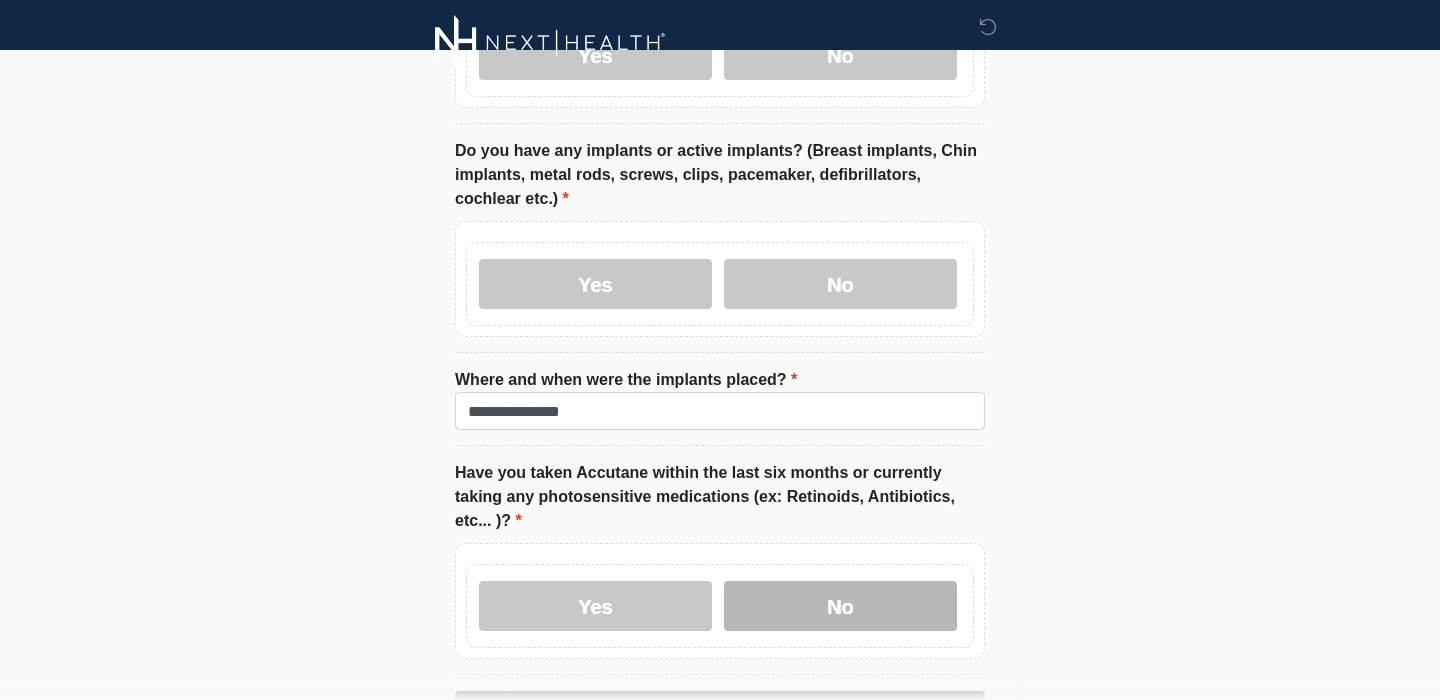 click on "No" at bounding box center (840, 606) 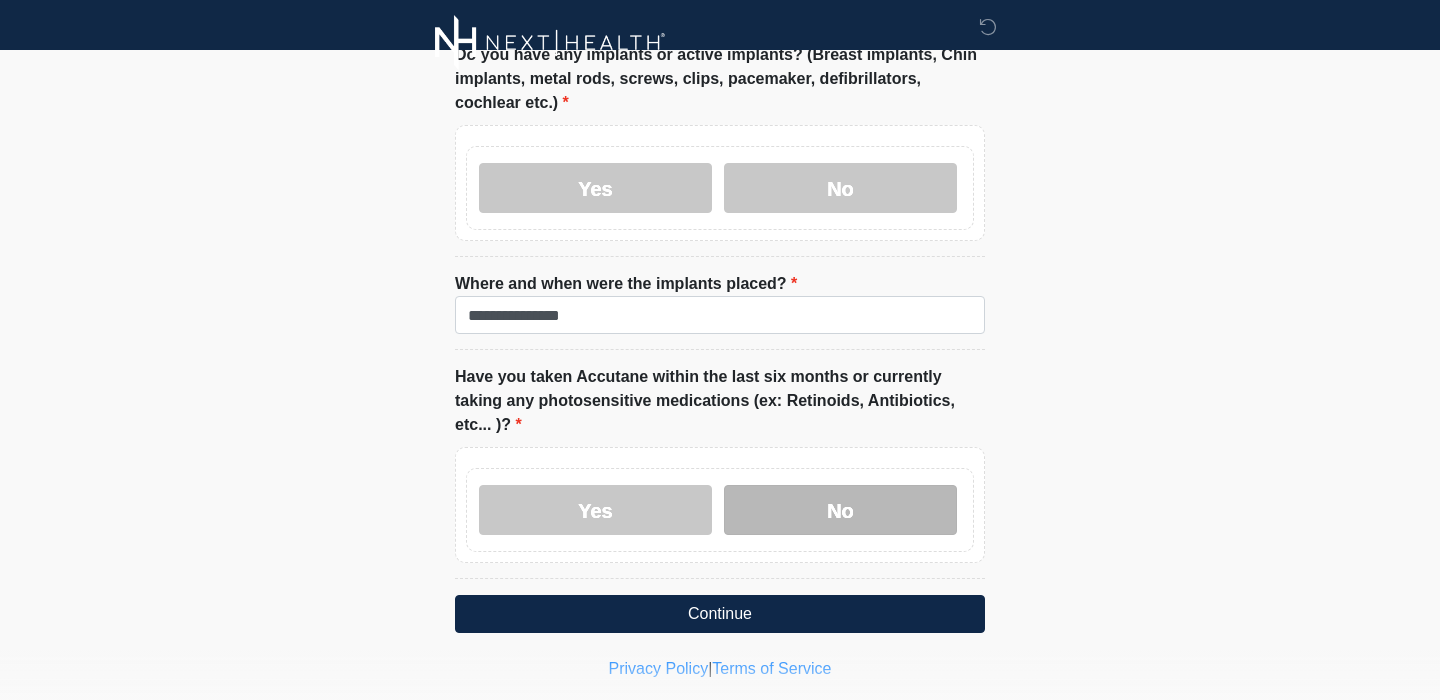 scroll, scrollTop: 1965, scrollLeft: 0, axis: vertical 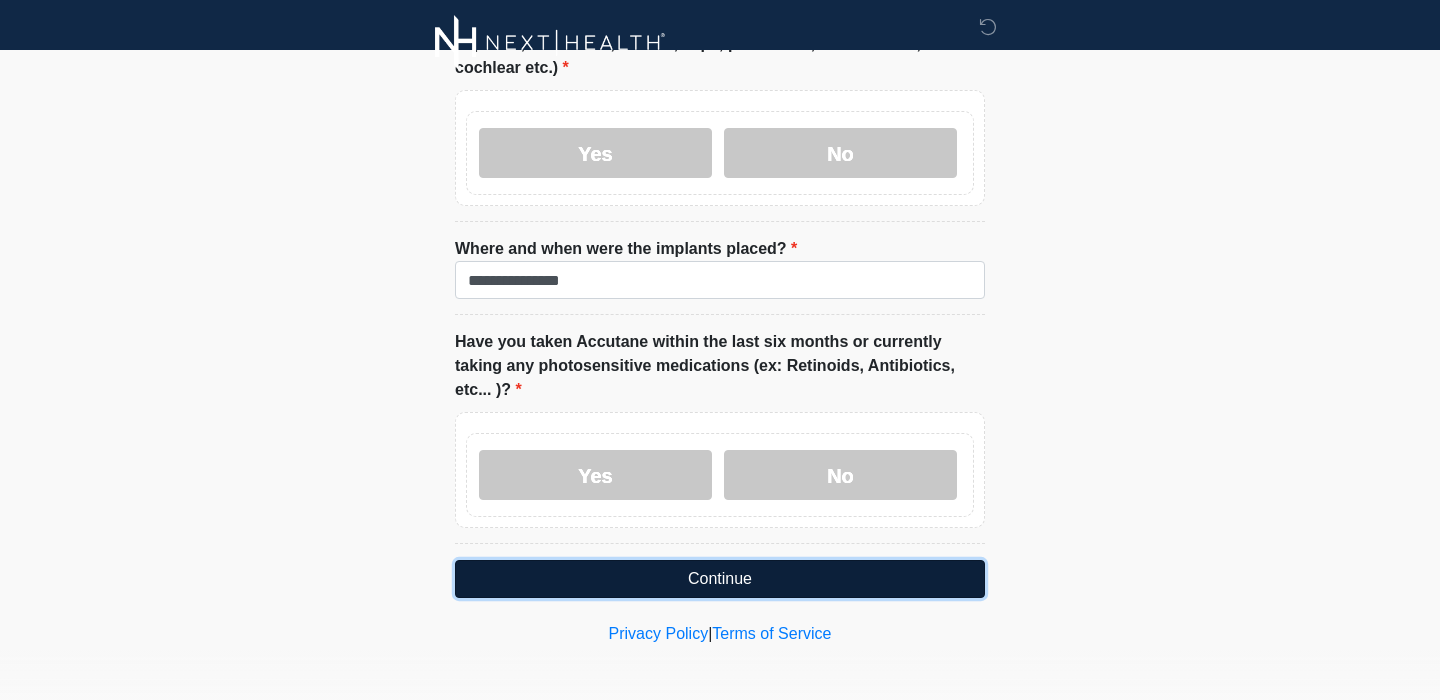 click on "Continue" at bounding box center (720, 579) 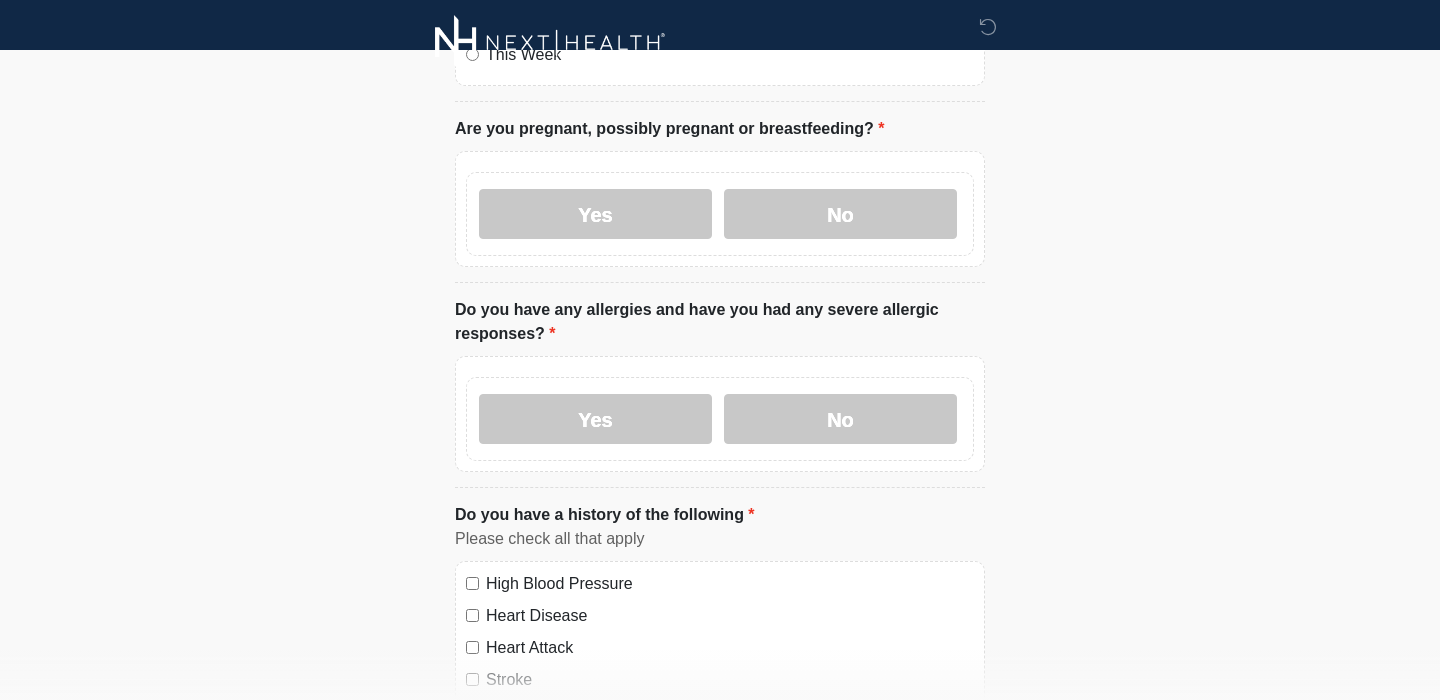 scroll, scrollTop: 0, scrollLeft: 0, axis: both 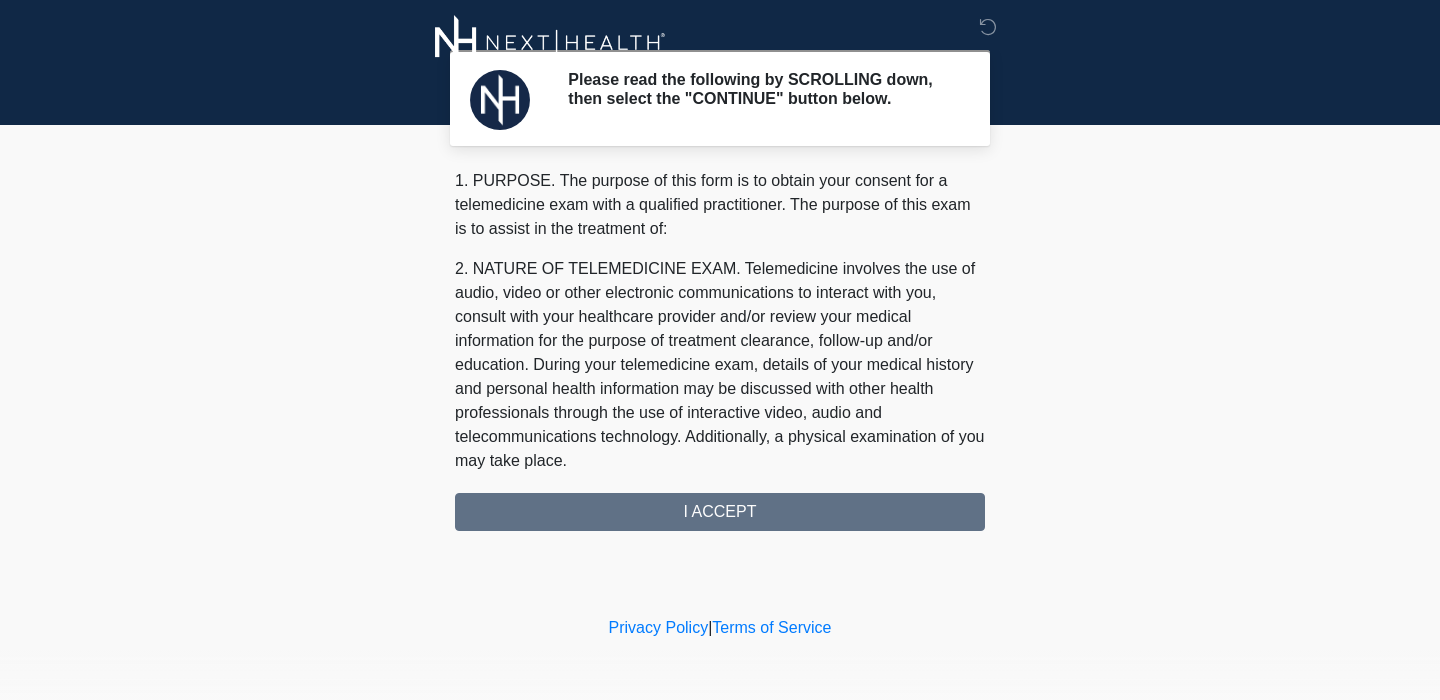 click on "1. PURPOSE. The purpose of this form is to obtain your consent for a telemedicine exam with a qualified practitioner. The purpose of this exam is to assist in the treatment of:  2. NATURE OF TELEMEDICINE EXAM. Telemedicine involves the use of audio, video or other electronic communications to interact with you, consult with your healthcare provider and/or review your medical information for the purpose of treatment clearance, follow-up and/or education. During your telemedicine exam, details of your medical history and personal health information may be discussed with other health professionals through the use of interactive video, audio and telecommunications technology. Additionally, a physical examination of you may take place. 4. HEALTHCARE INSTITUTION. Next-Health has medical and non-medical technical personnel who may participate in the telemedicine exam to aid in the audio/video link with the qualified practitioner.  8. MANDATORY IN-STATE TELEHEALTH" at bounding box center [720, 350] 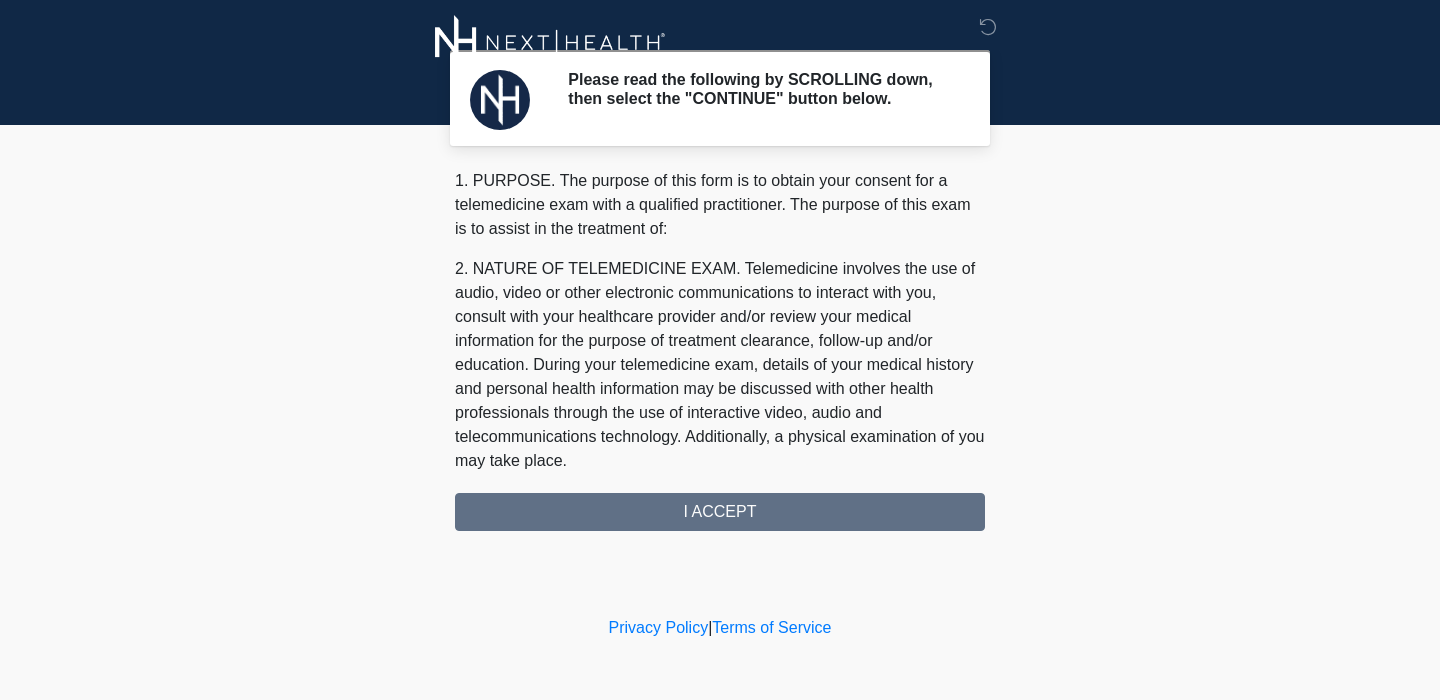 click on "1. PURPOSE. The purpose of this form is to obtain your consent for a telemedicine exam with a qualified practitioner. The purpose of this exam is to assist in the treatment of:  2. NATURE OF TELEMEDICINE EXAM. Telemedicine involves the use of audio, video or other electronic communications to interact with you, consult with your healthcare provider and/or review your medical information for the purpose of treatment clearance, follow-up and/or education. During your telemedicine exam, details of your medical history and personal health information may be discussed with other health professionals through the use of interactive video, audio and telecommunications technology. Additionally, a physical examination of you may take place. 4. HEALTHCARE INSTITUTION. Next-Health has medical and non-medical technical personnel who may participate in the telemedicine exam to aid in the audio/video link with the qualified practitioner.  8. MANDATORY IN-STATE TELEHEALTH" at bounding box center (720, 350) 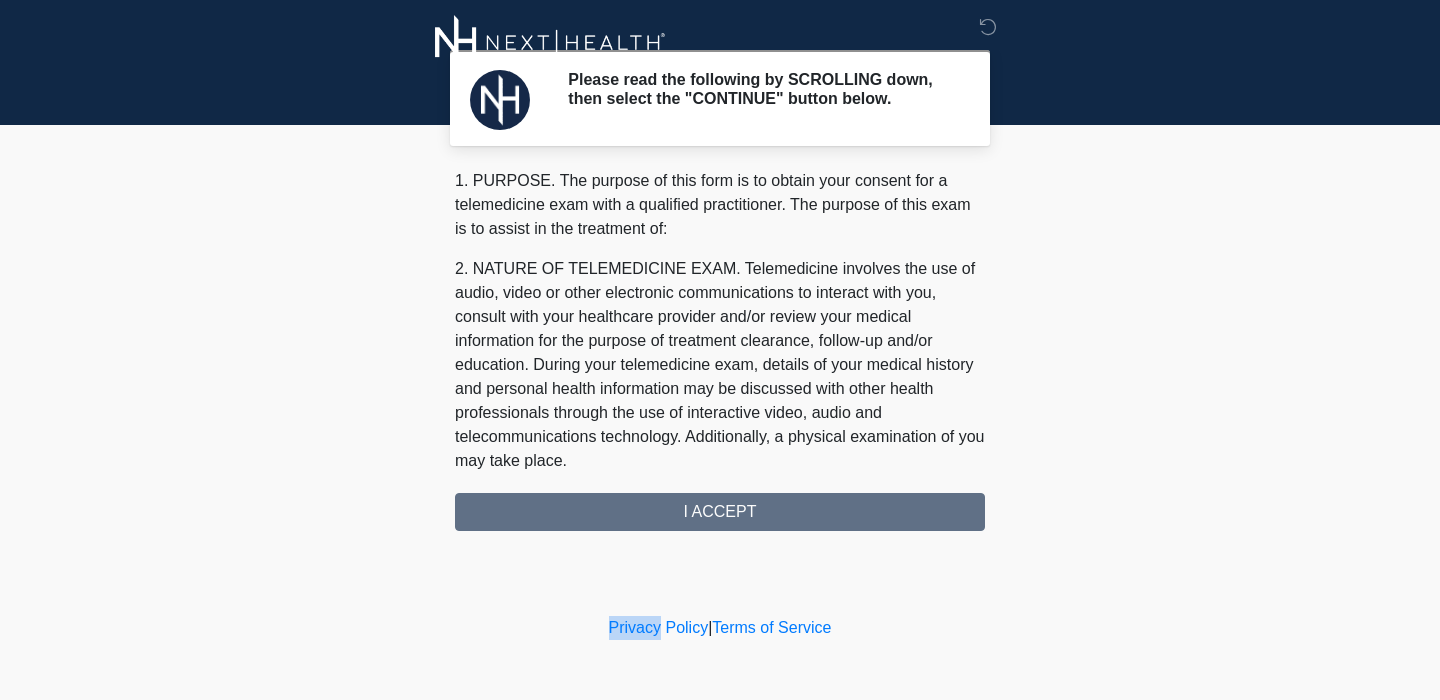 click on "1. PURPOSE. The purpose of this form is to obtain your consent for a telemedicine exam with a qualified practitioner. The purpose of this exam is to assist in the treatment of:  2. NATURE OF TELEMEDICINE EXAM. Telemedicine involves the use of audio, video or other electronic communications to interact with you, consult with your healthcare provider and/or review your medical information for the purpose of treatment clearance, follow-up and/or education. During your telemedicine exam, details of your medical history and personal health information may be discussed with other health professionals through the use of interactive video, audio and telecommunications technology. Additionally, a physical examination of you may take place. 4. HEALTHCARE INSTITUTION. Next-Health has medical and non-medical technical personnel who may participate in the telemedicine exam to aid in the audio/video link with the qualified practitioner.  8. MANDATORY IN-STATE TELEHEALTH" at bounding box center [720, 350] 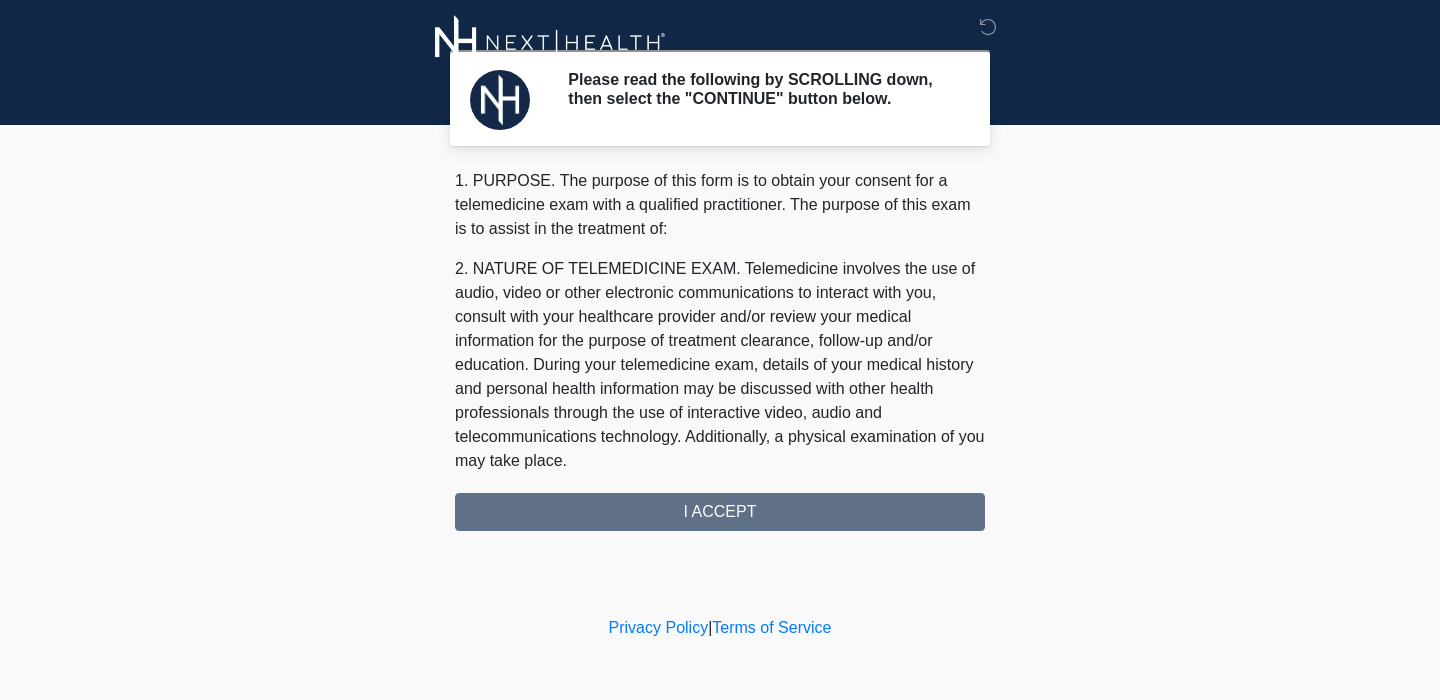 click on "Please read the following by SCROLLING down, then select the "CONTINUE" button below.
Please connect to Wi-Fi now   Provide us with your contact info  Answer some questions about your medical history  Complete a video call with one of our providers
Good Faith Exam
This is the beginning of your virtual Good Faith Exam.  ﻿﻿﻿﻿﻿﻿﻿﻿This step is necessary to provide official medical clearance and documentation for your upcoming treatment(s).   ﻿﻿﻿﻿﻿﻿To begin, ﻿﻿﻿﻿﻿﻿press the continue button below and answer all questions with honesty.
Continue
Please be sure your device is connected to a Wi-Fi Network for quicker service.  Otherwise, you may experience connectivity issues with your provider and cause unnecessary delays" at bounding box center [720, 306] 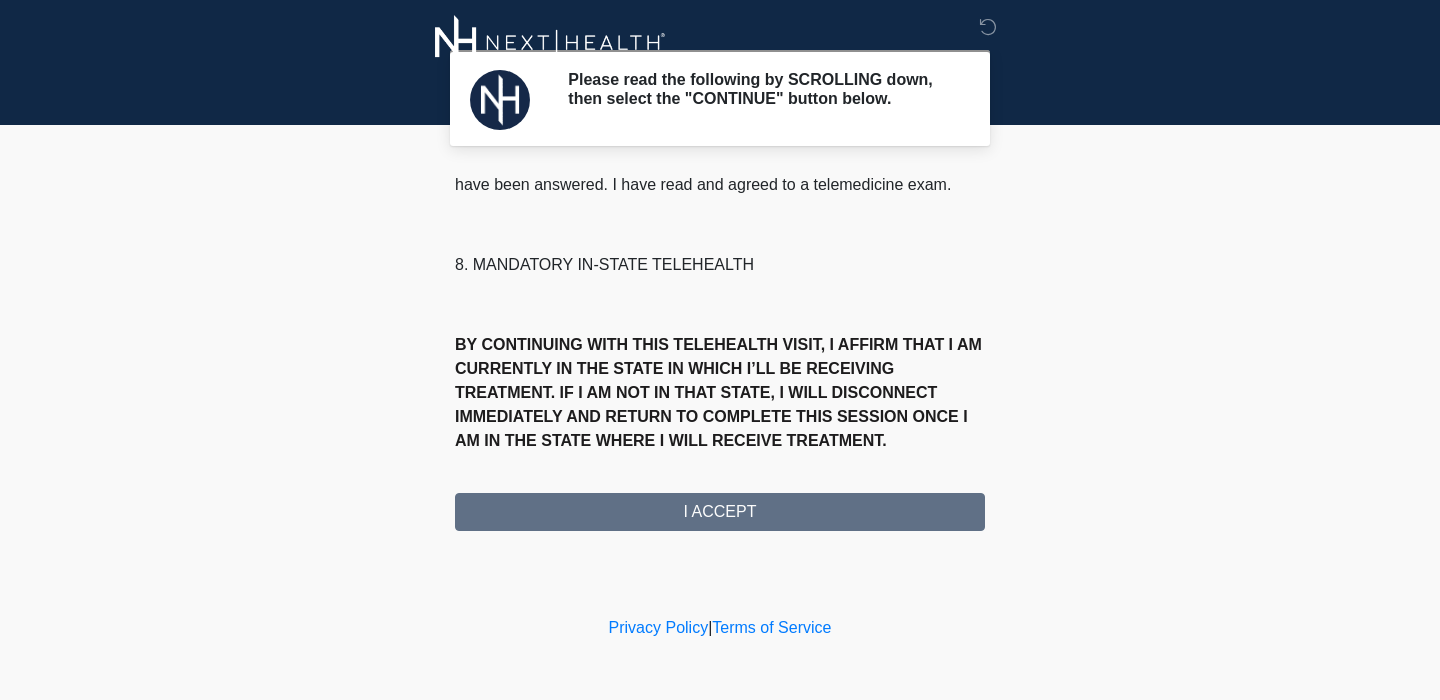 scroll, scrollTop: 980, scrollLeft: 0, axis: vertical 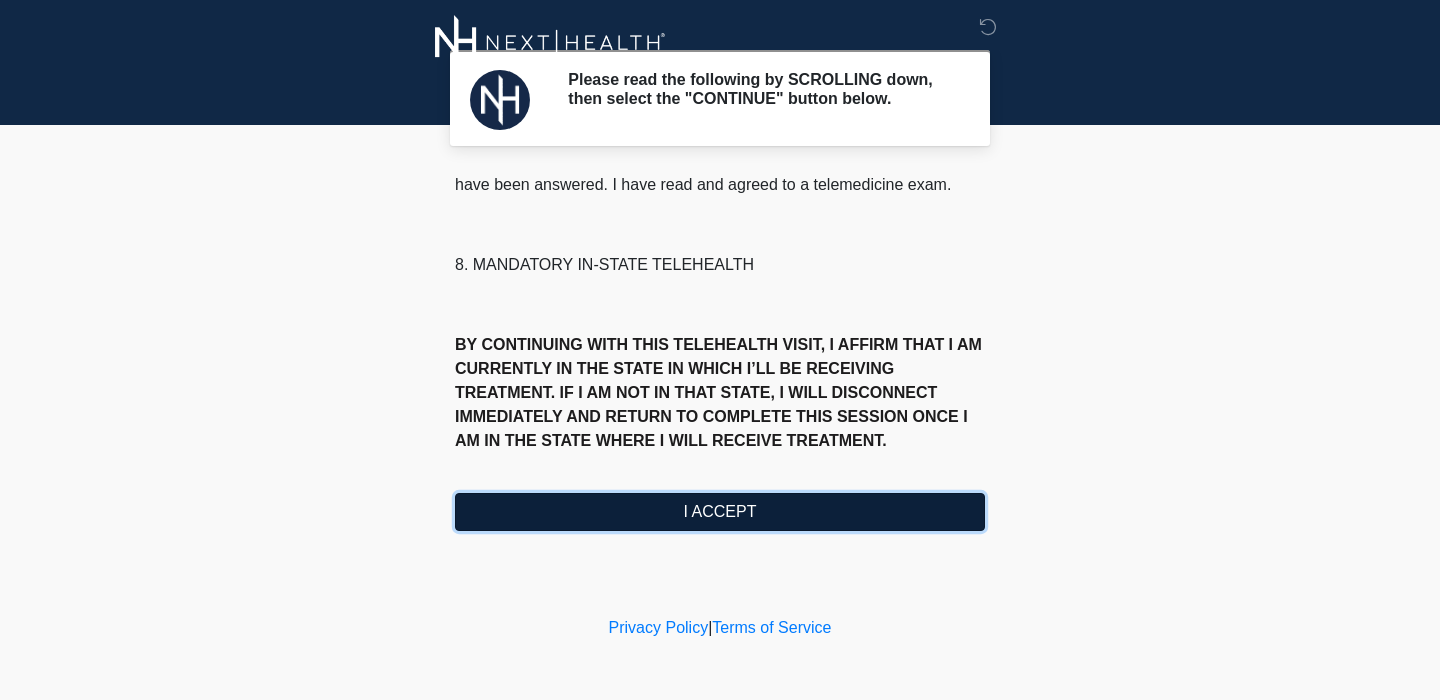 click on "I ACCEPT" at bounding box center [720, 512] 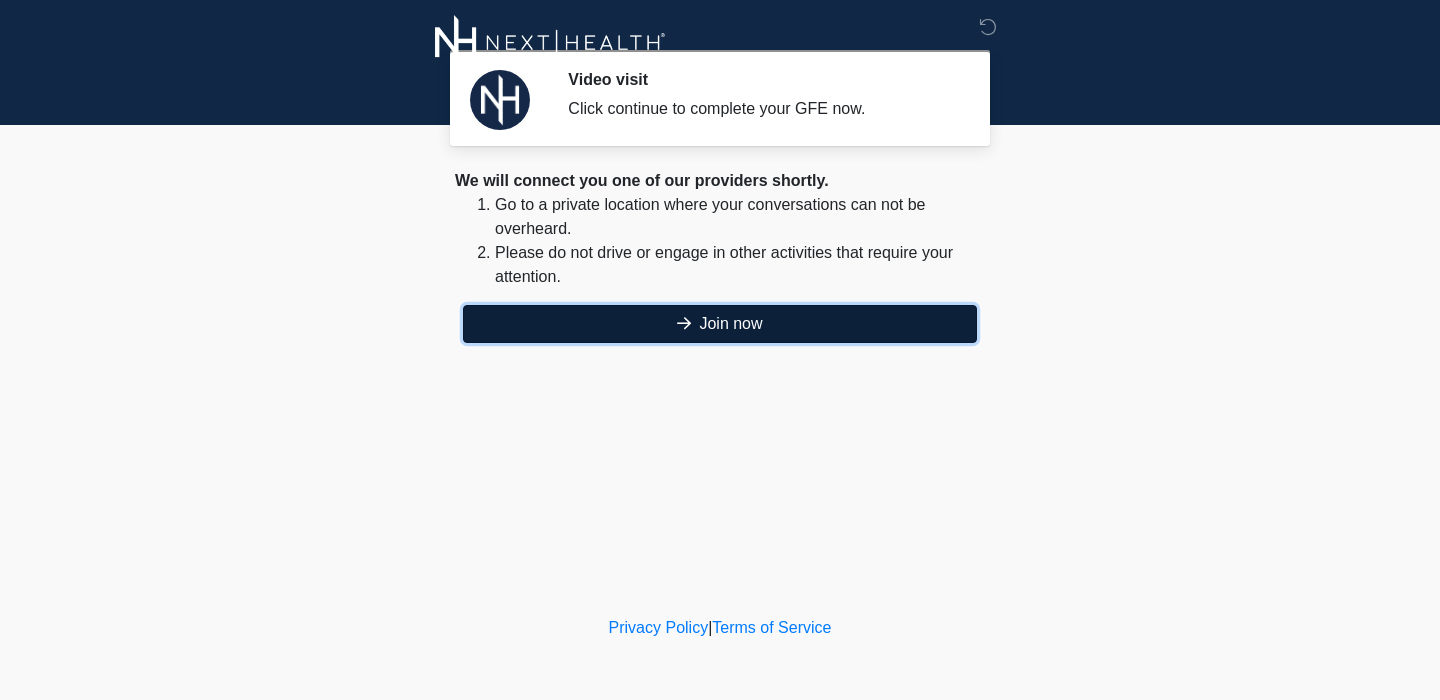 click on "Join now" at bounding box center (720, 324) 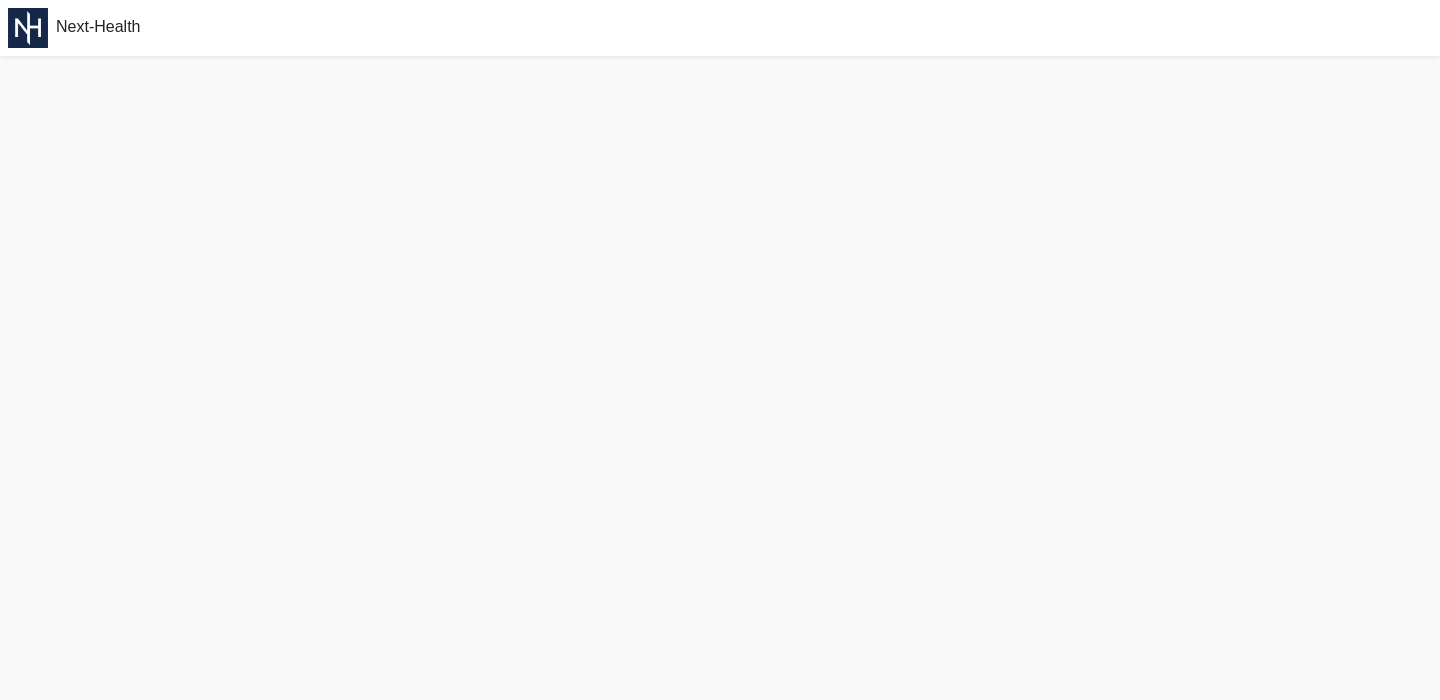 scroll, scrollTop: 6, scrollLeft: 0, axis: vertical 